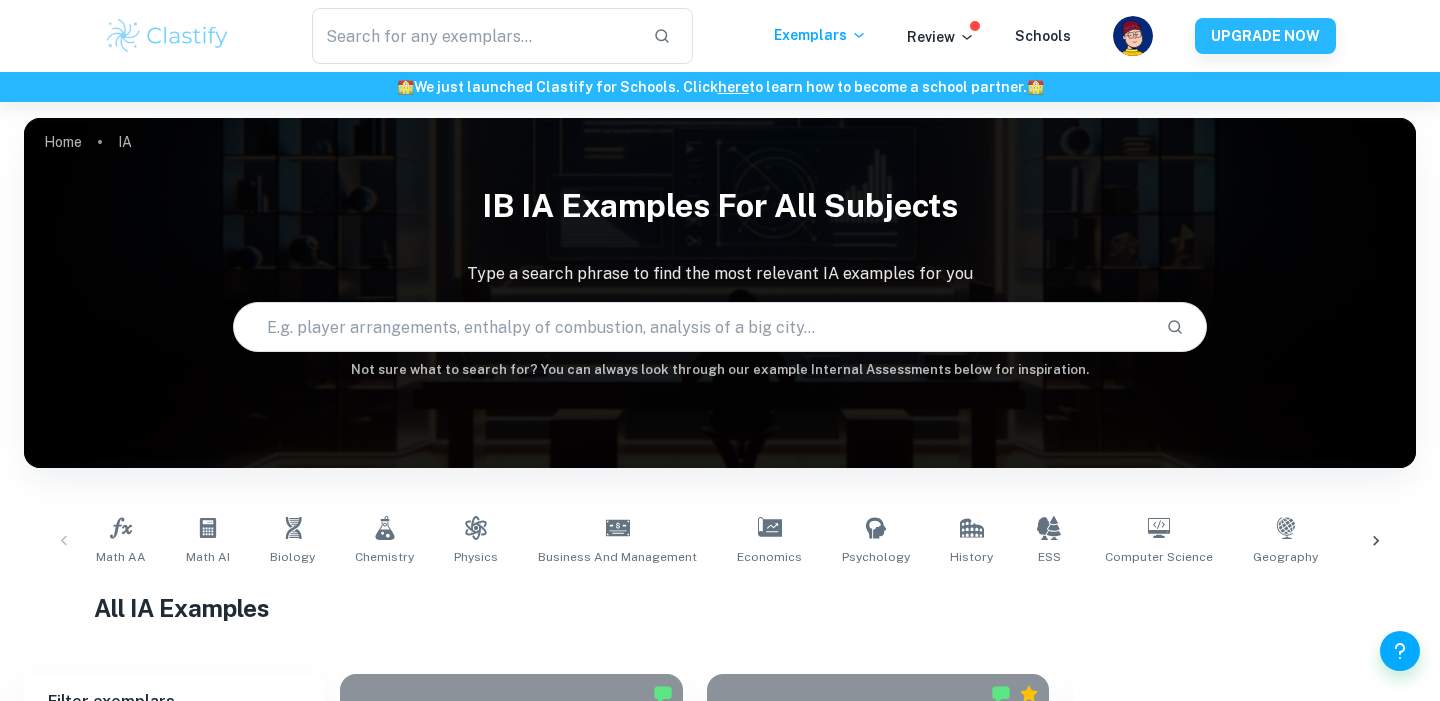 scroll, scrollTop: 0, scrollLeft: 0, axis: both 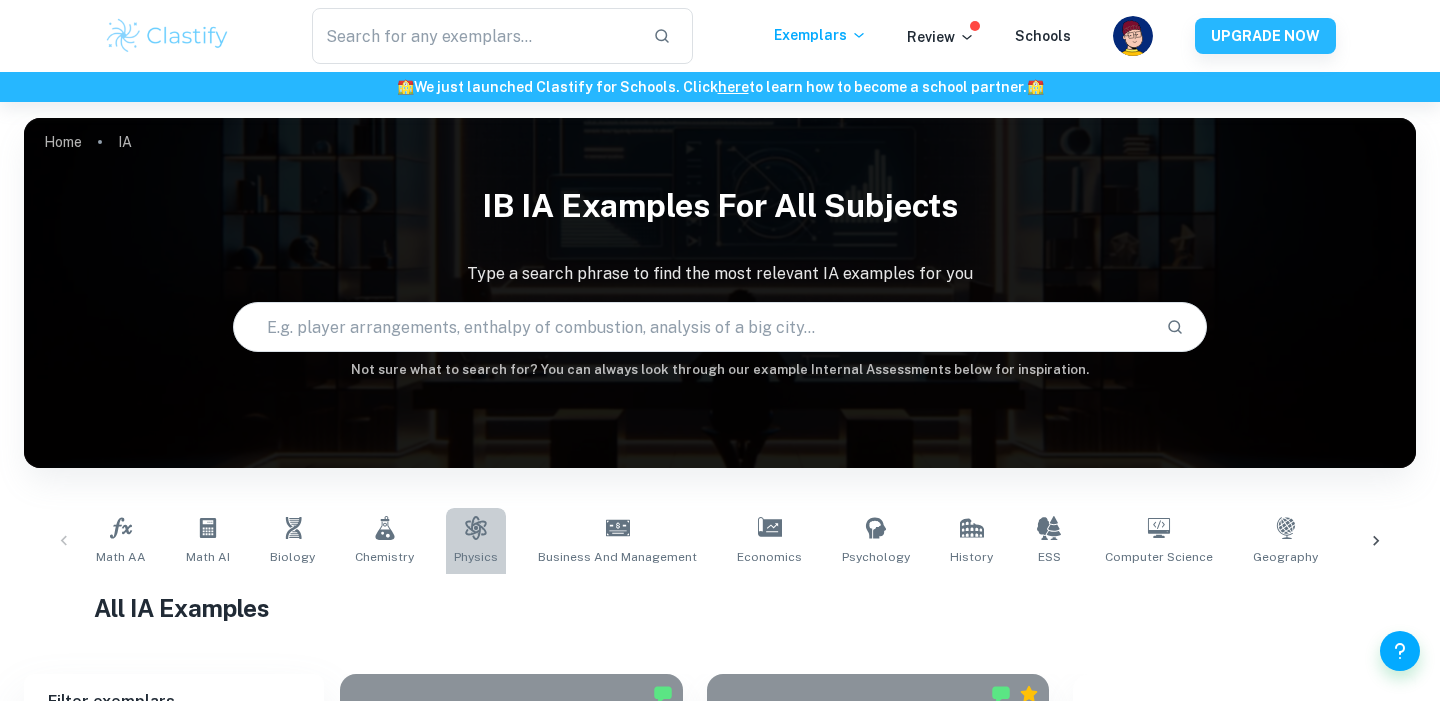 click on "Physics" at bounding box center (476, 541) 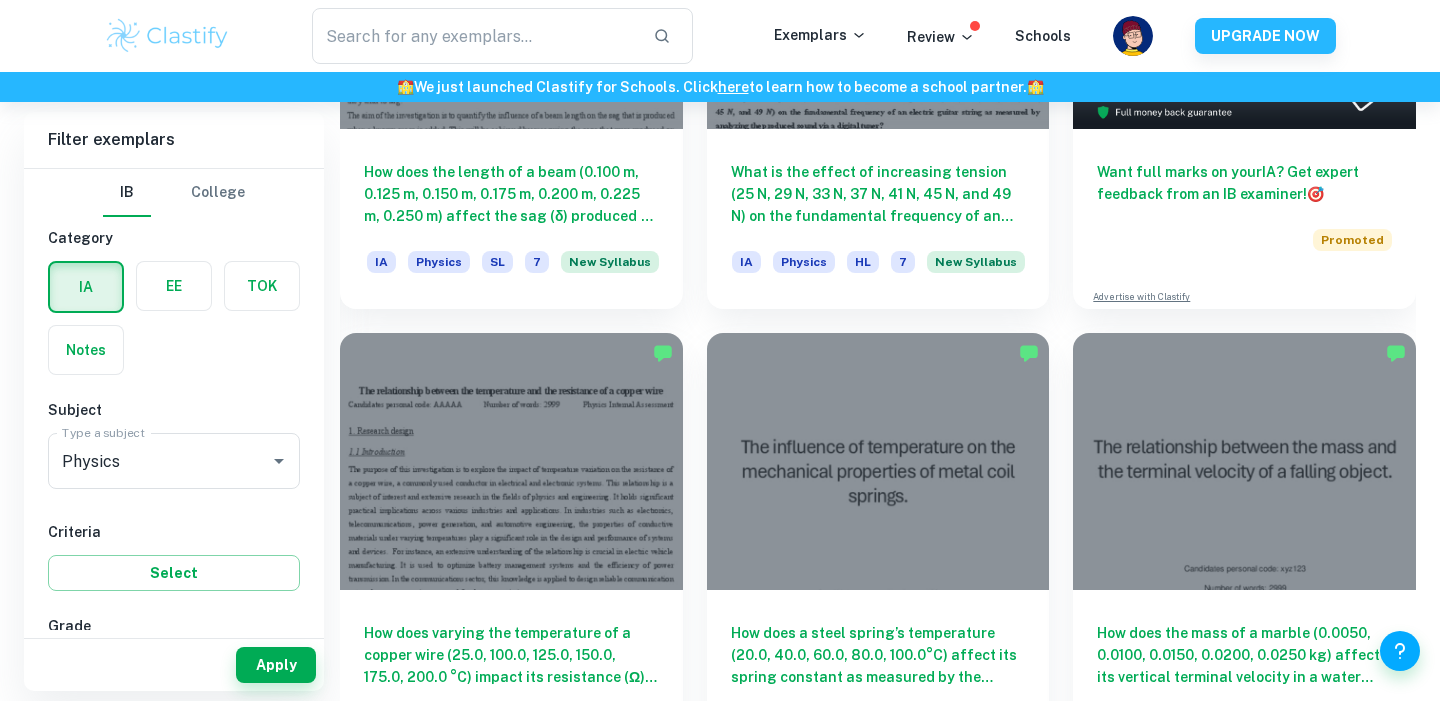 scroll, scrollTop: 914, scrollLeft: 0, axis: vertical 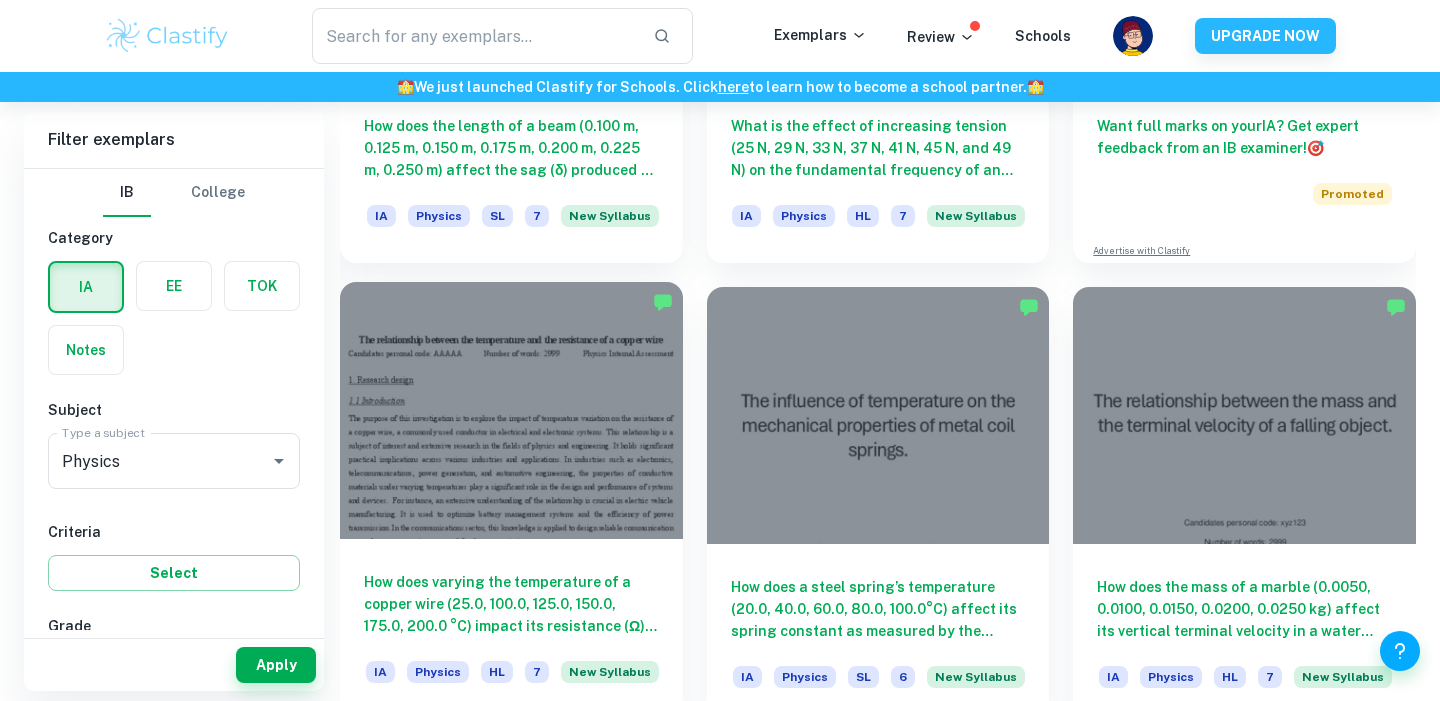 click at bounding box center (511, 410) 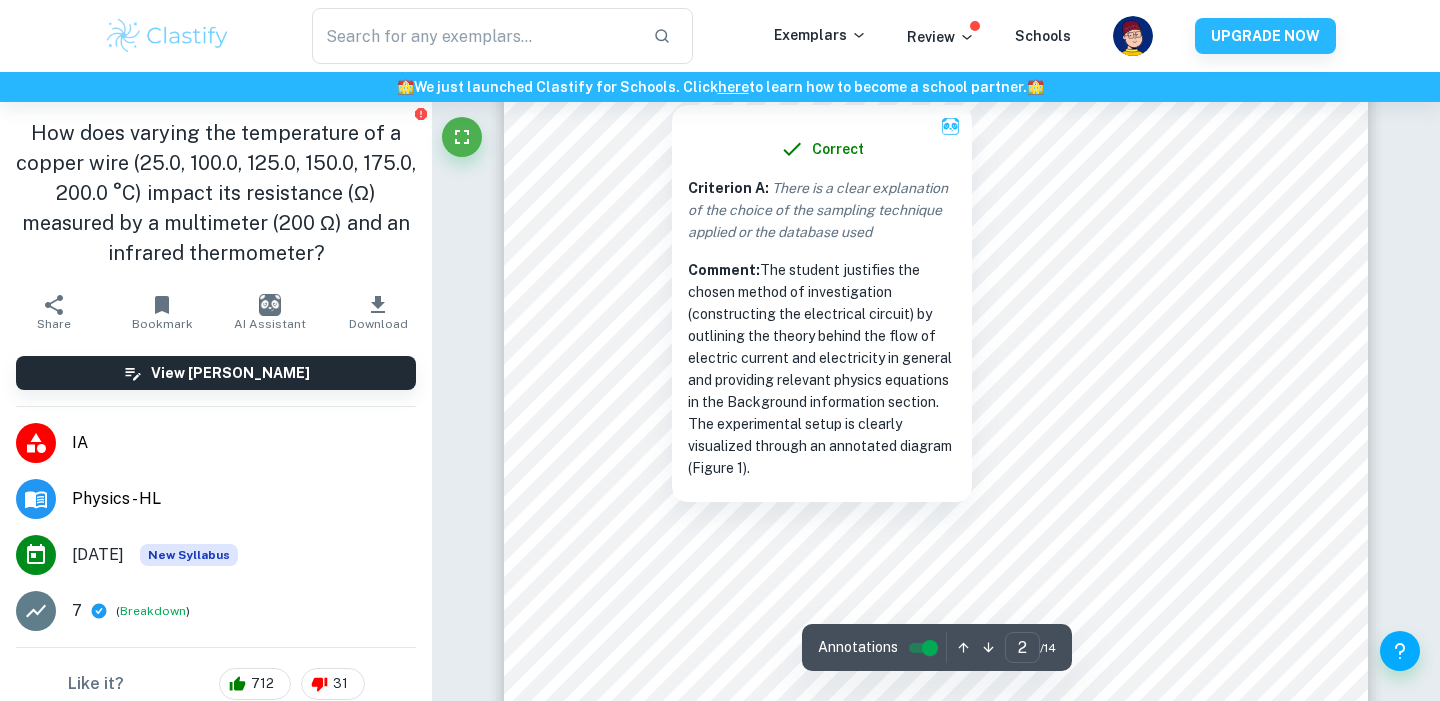 scroll, scrollTop: 1491, scrollLeft: 0, axis: vertical 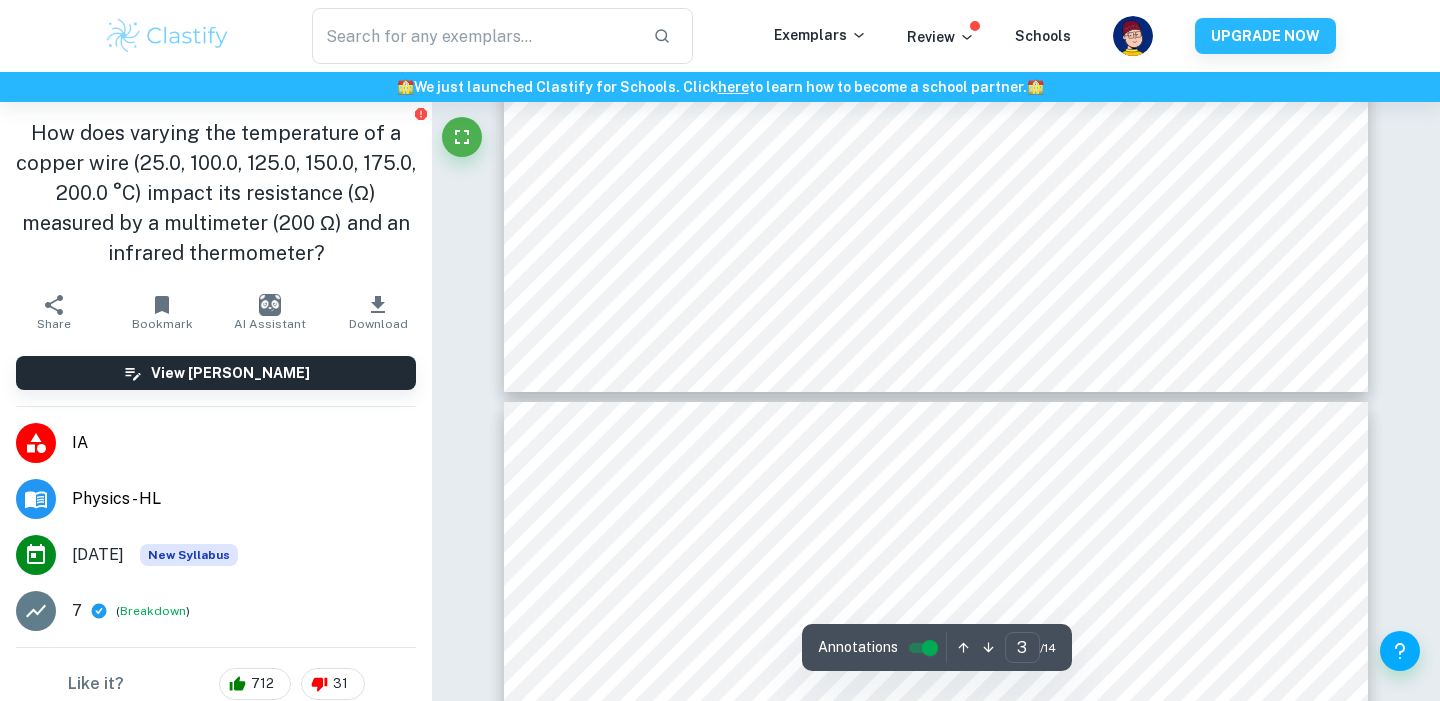 type on "4" 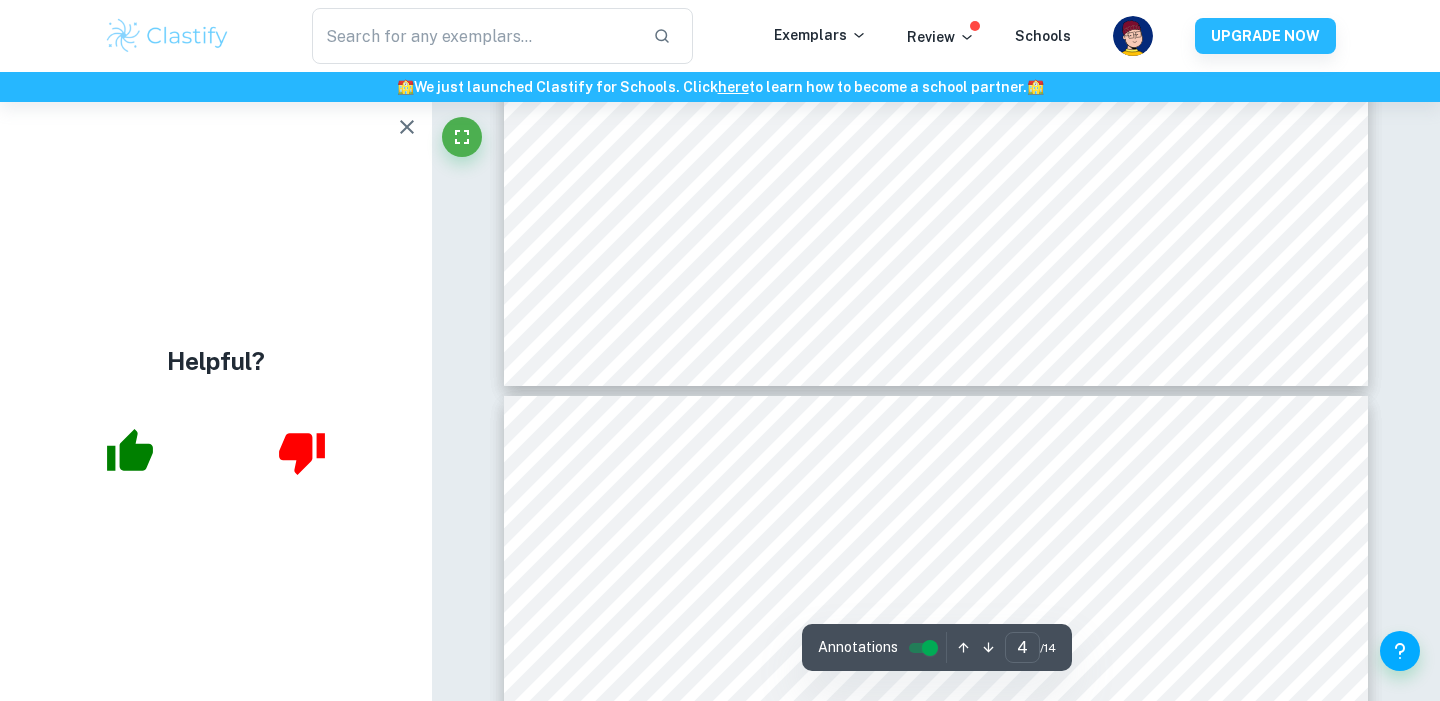 scroll, scrollTop: 4941, scrollLeft: 0, axis: vertical 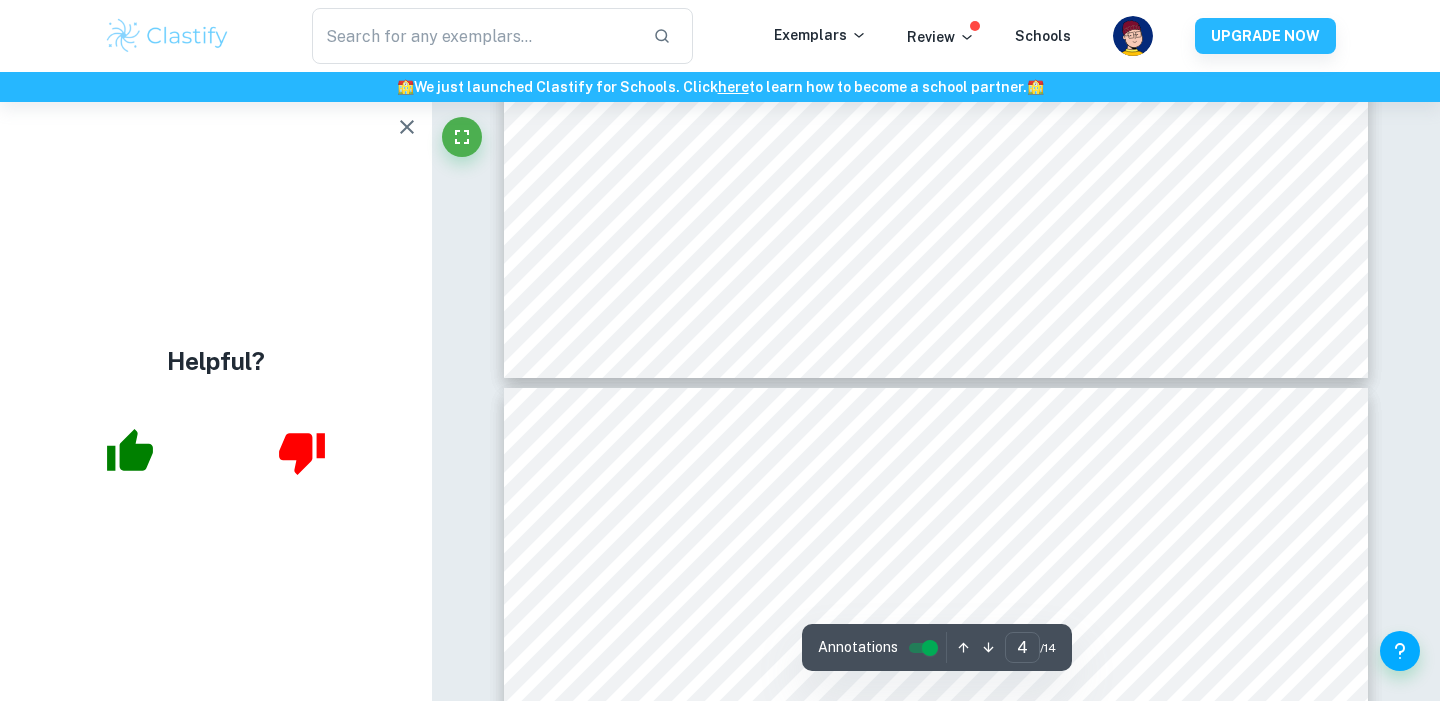 click at bounding box center (407, 127) 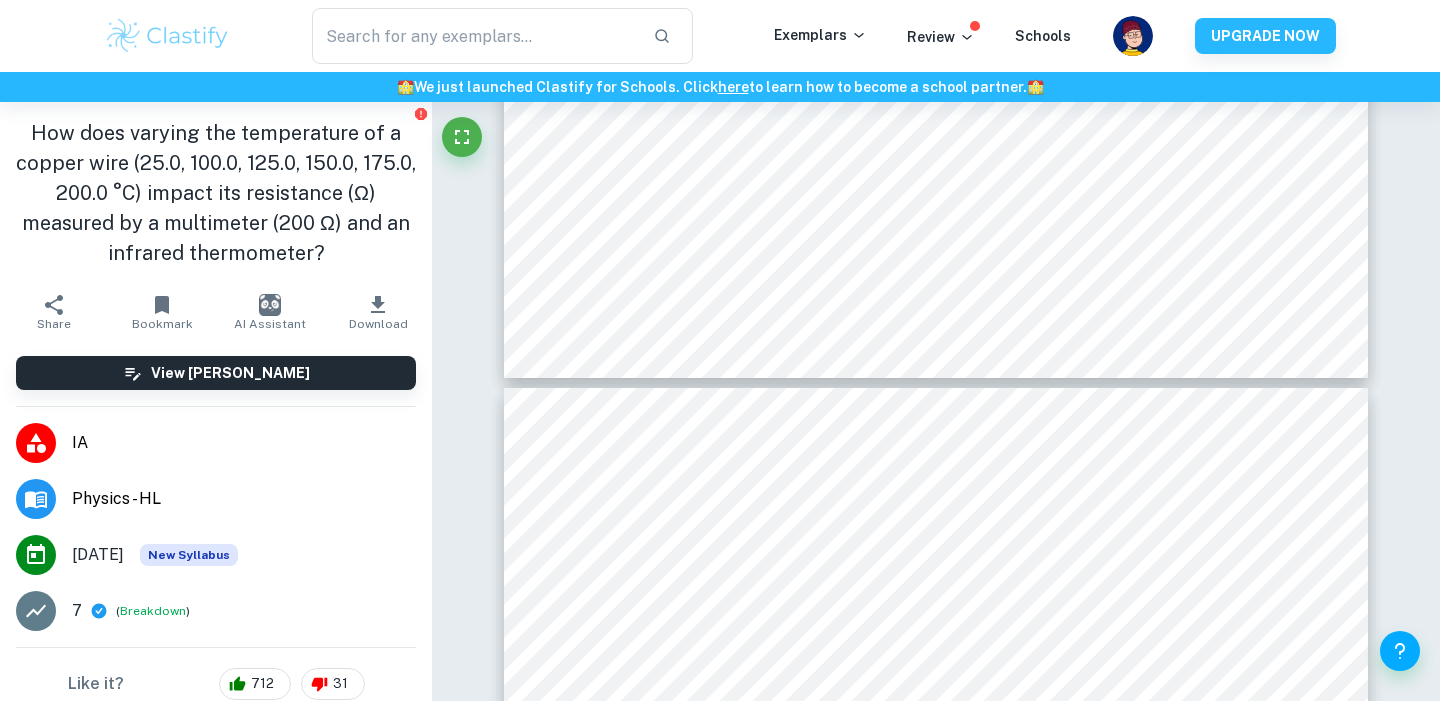 click on "AI Assistant" at bounding box center [270, 324] 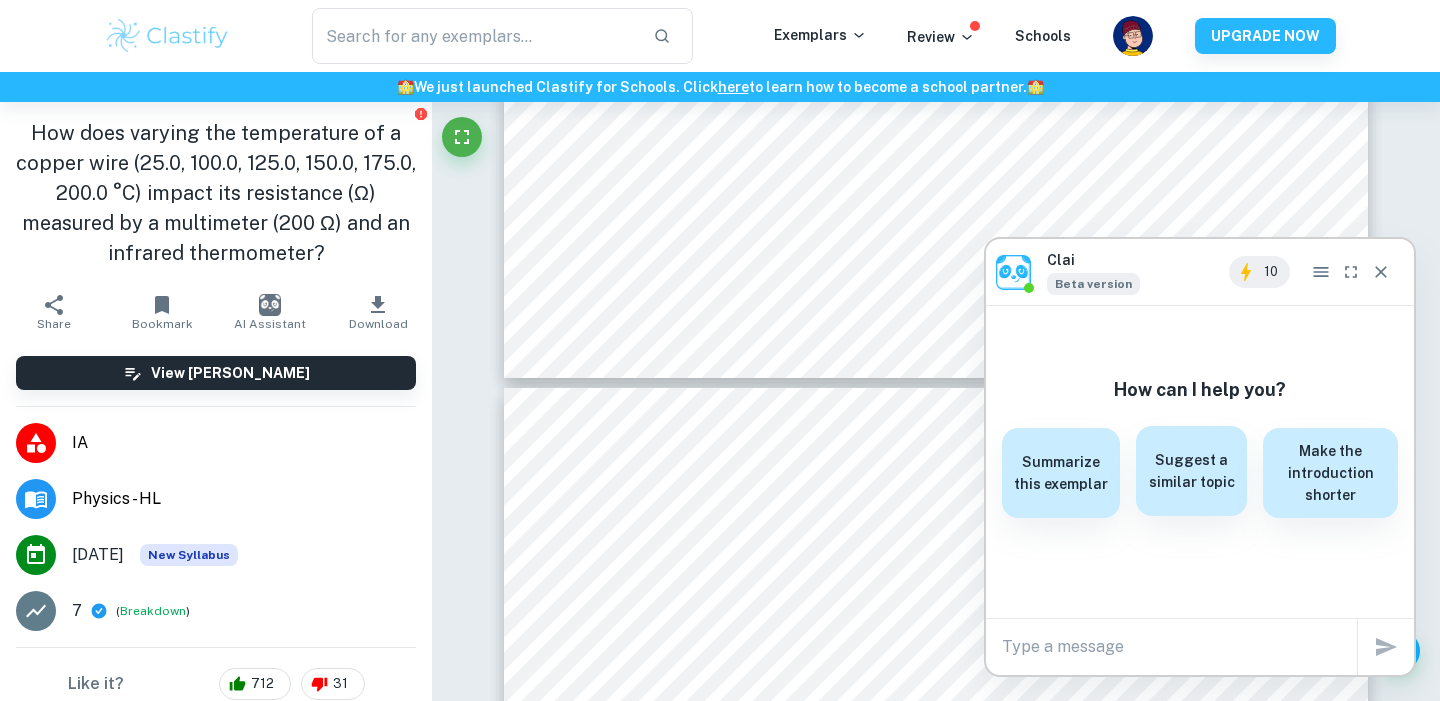 click on "Suggest a similar topic" at bounding box center (1191, 471) 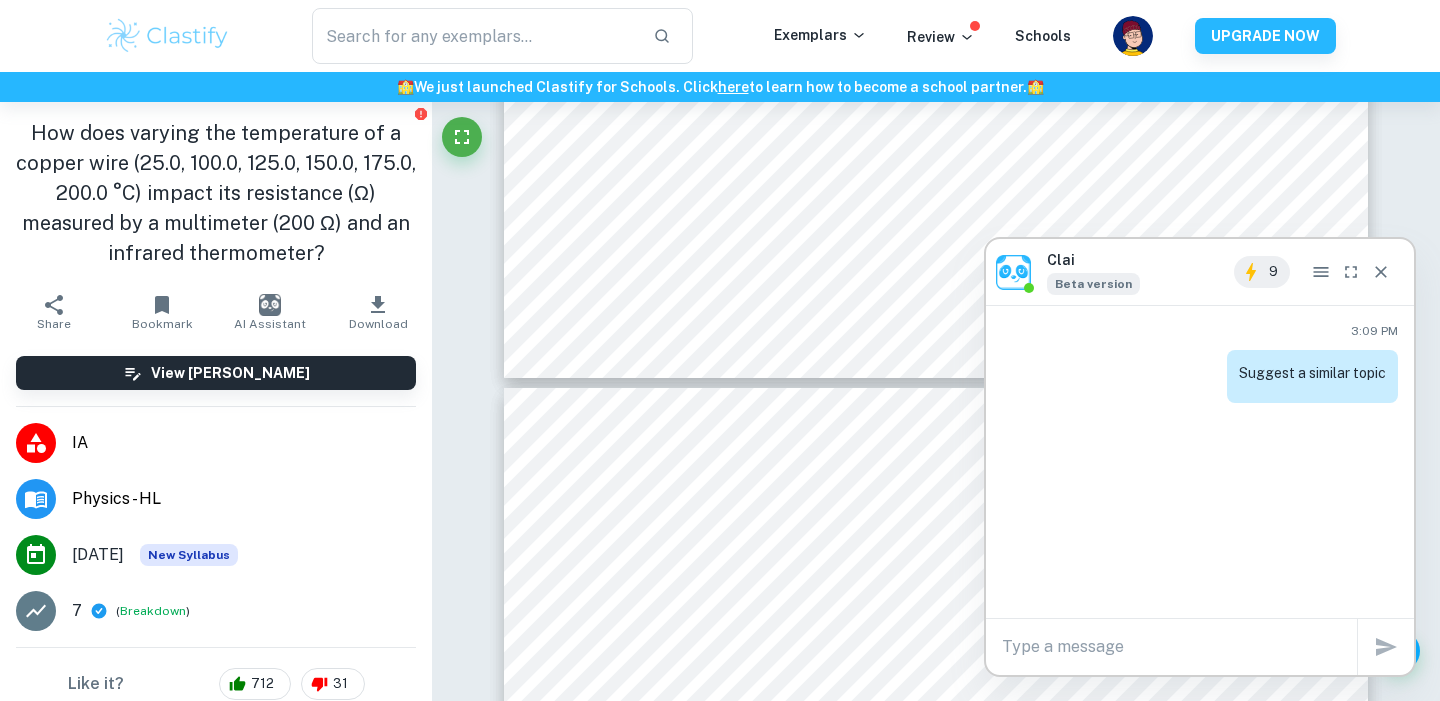 scroll, scrollTop: 0, scrollLeft: 0, axis: both 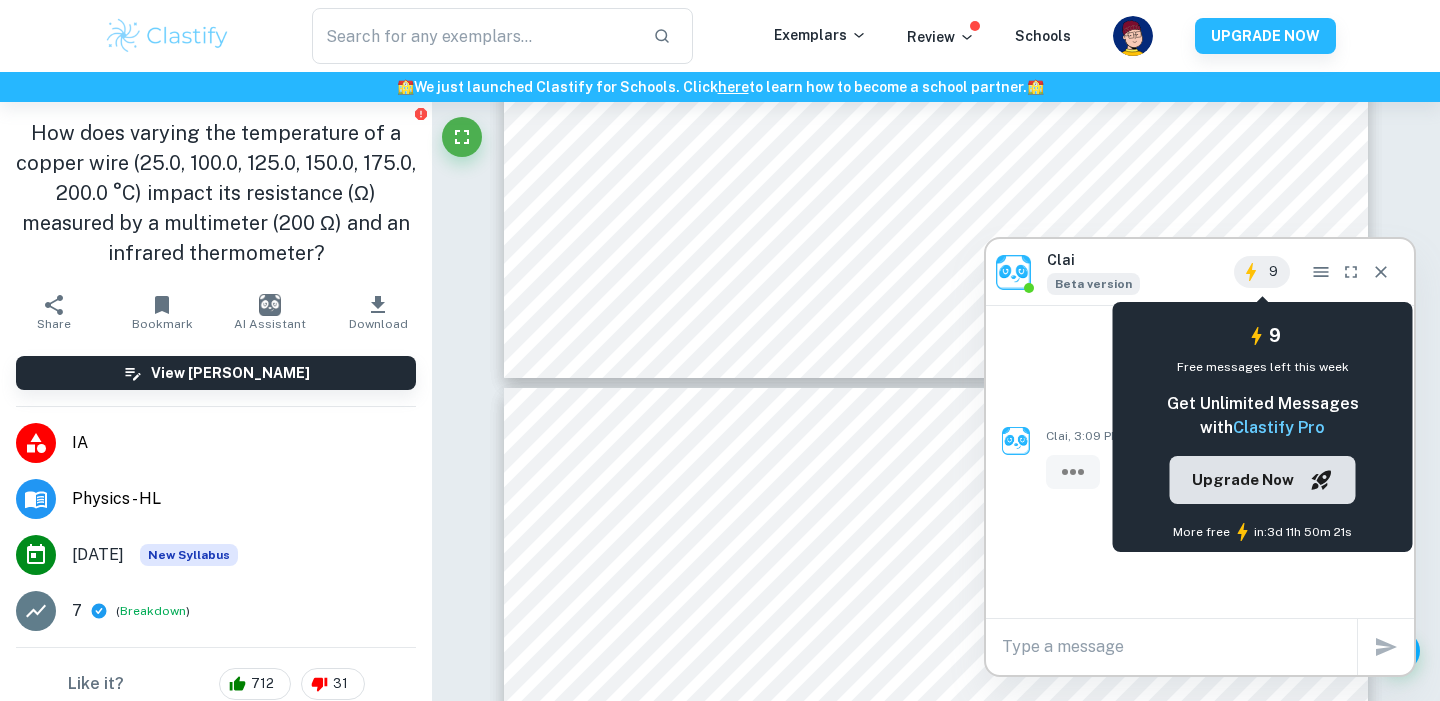 click on "Upgrade Now" at bounding box center (1243, 480) 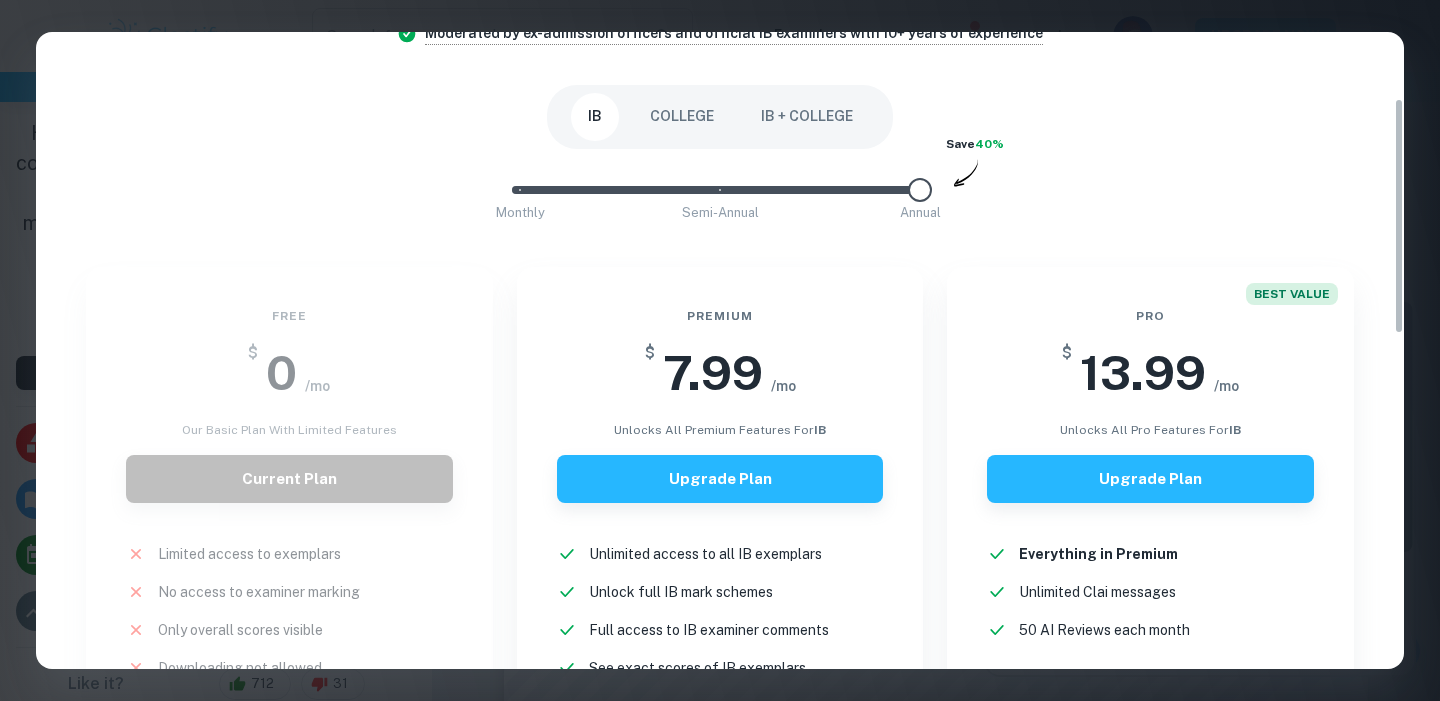scroll, scrollTop: 170, scrollLeft: 0, axis: vertical 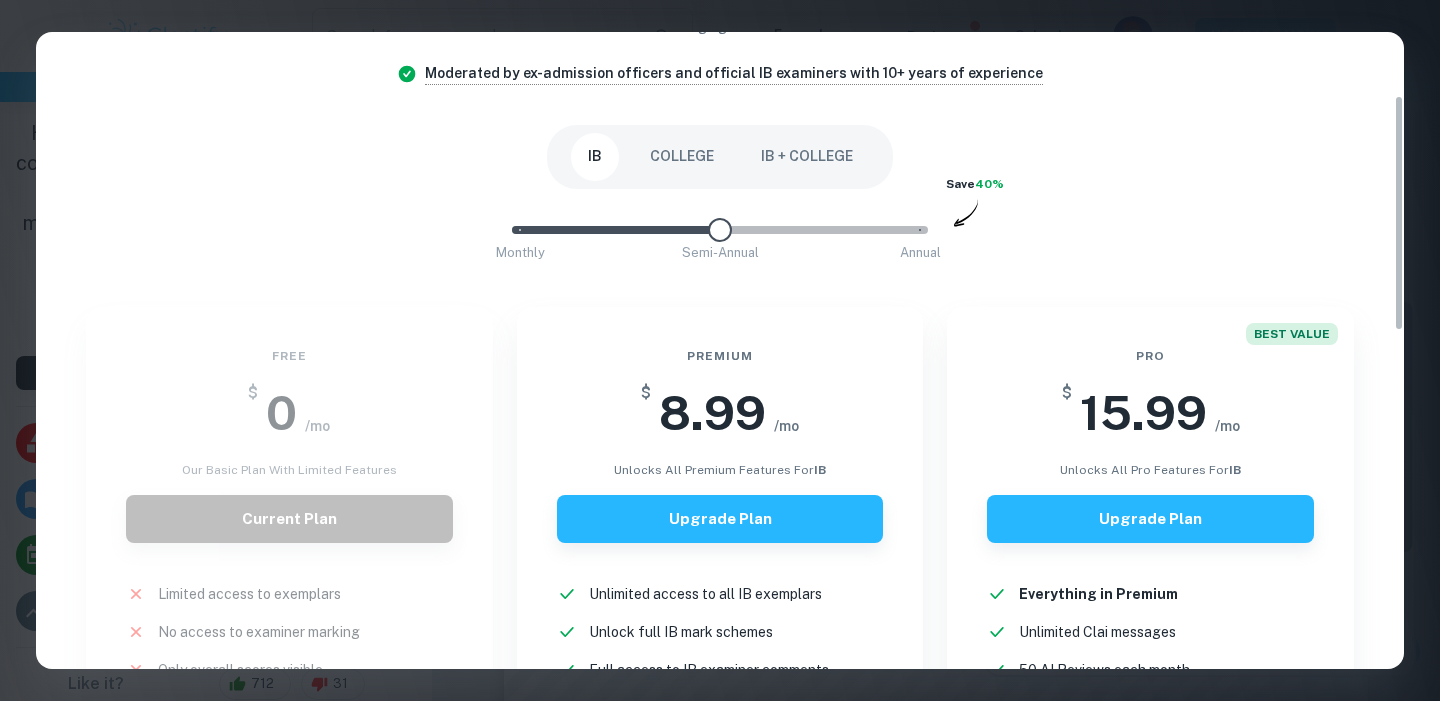 type on "0" 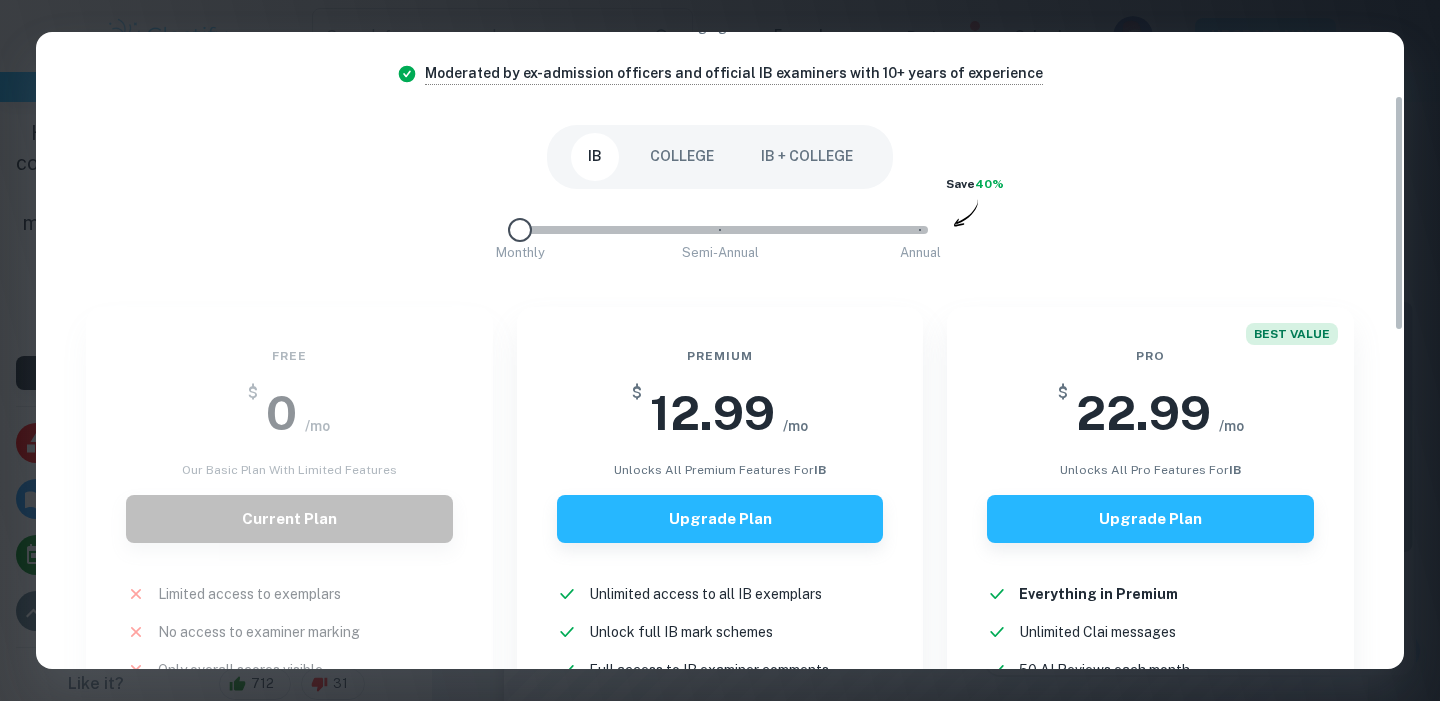 drag, startPoint x: 910, startPoint y: 234, endPoint x: 381, endPoint y: 222, distance: 529.1361 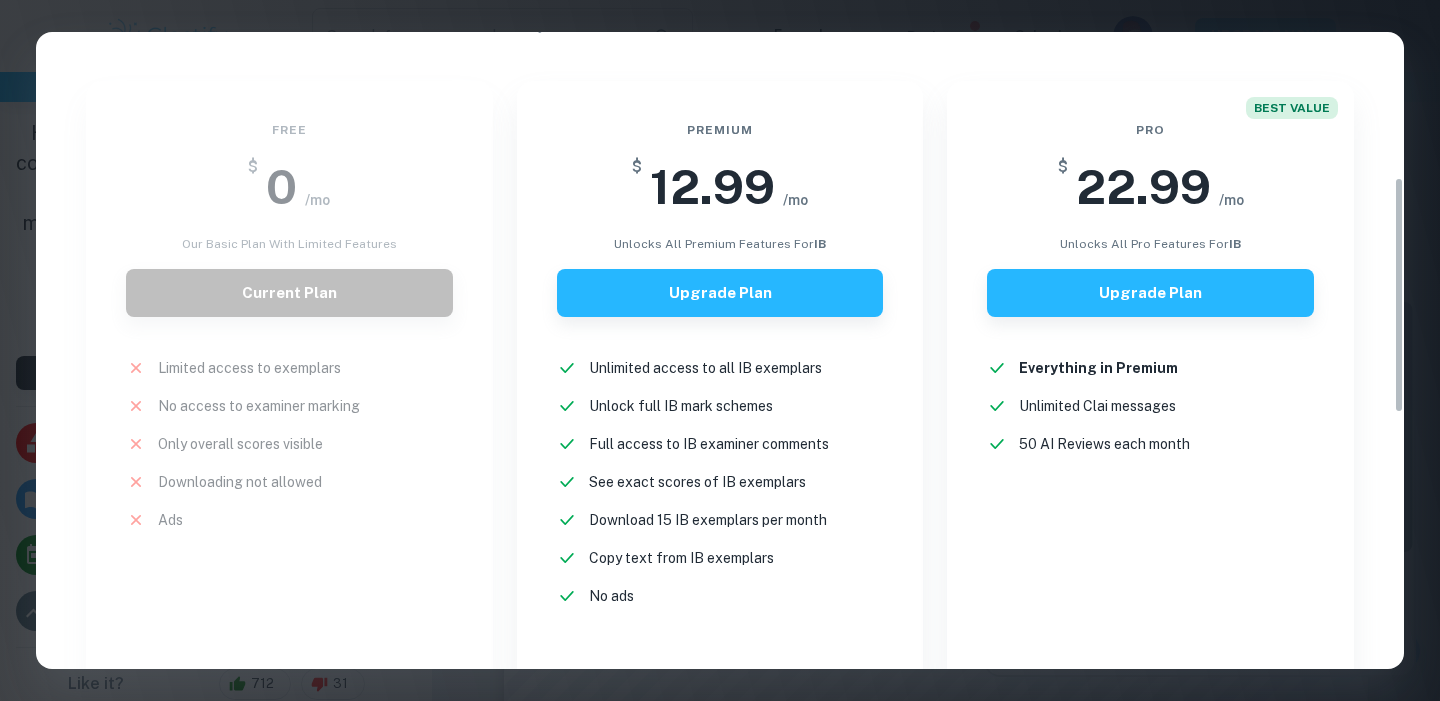 scroll, scrollTop: 392, scrollLeft: 0, axis: vertical 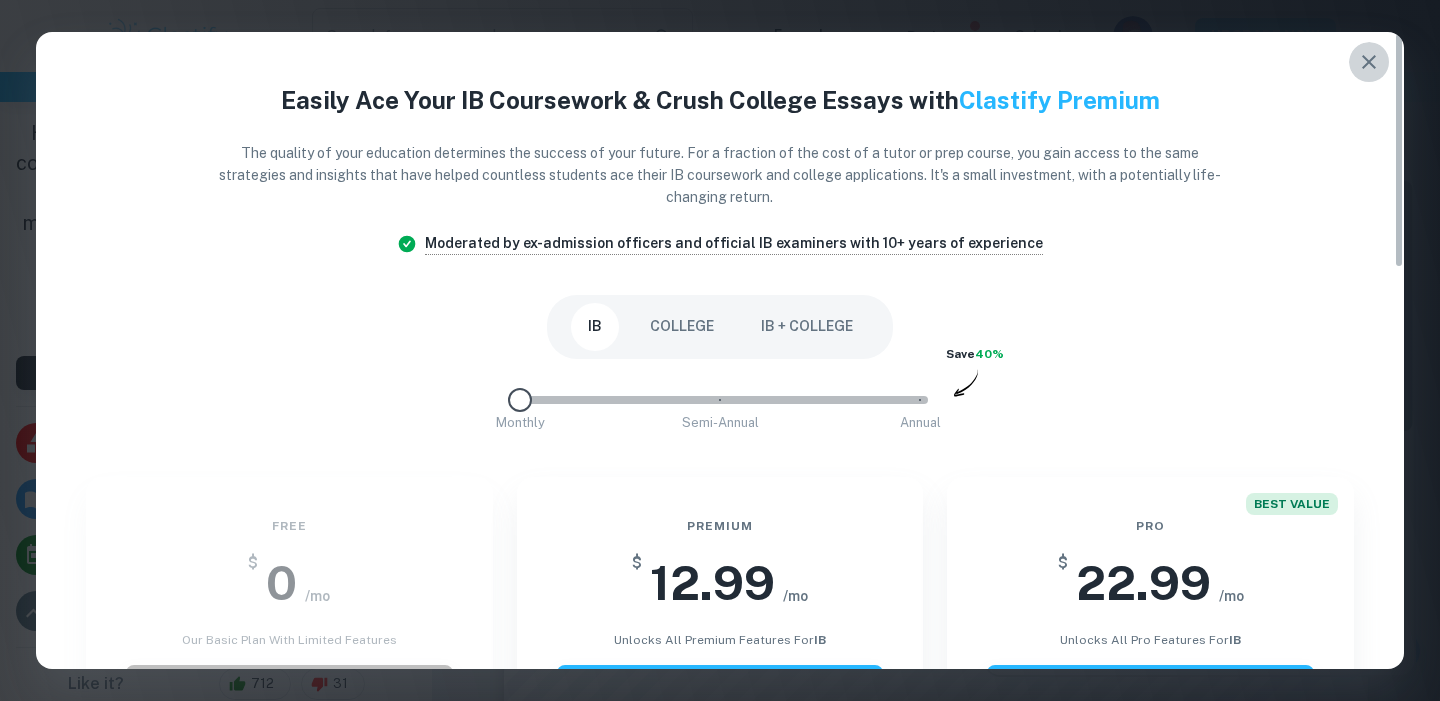 click 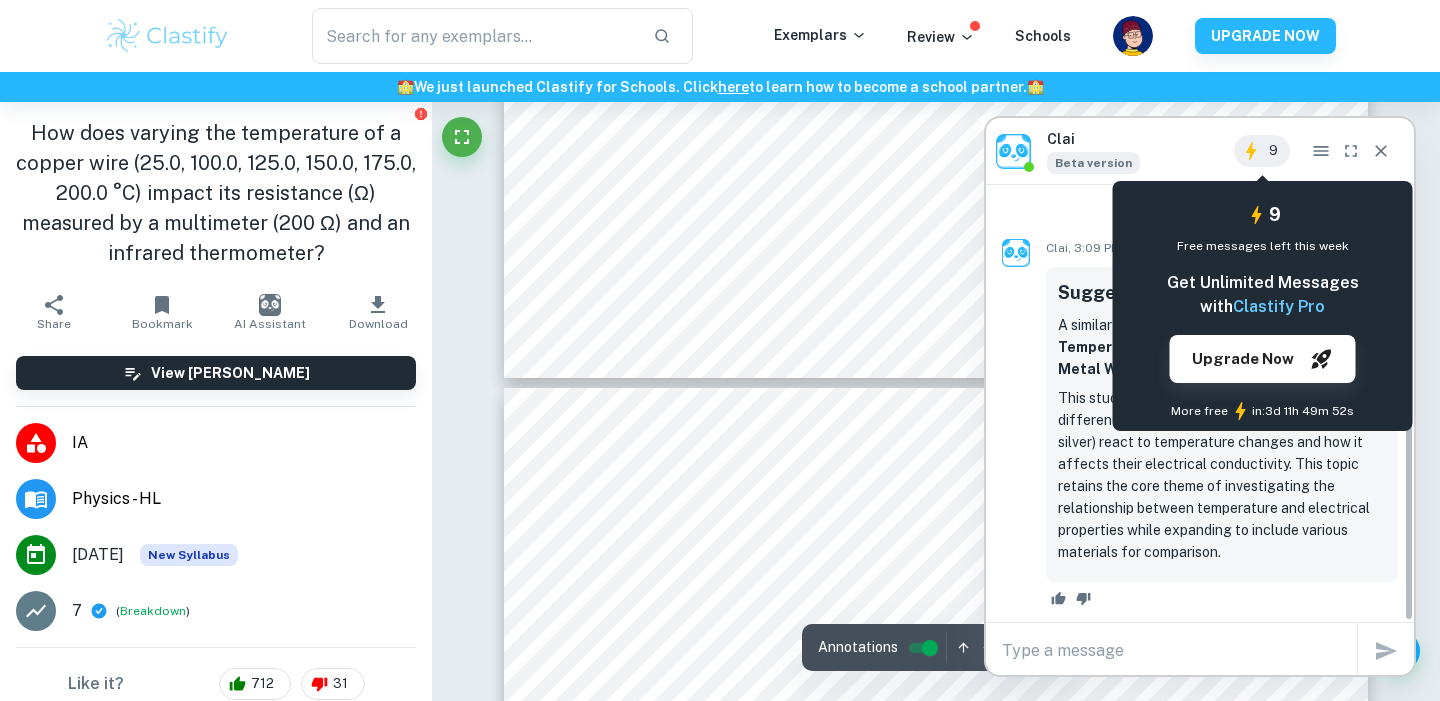click on "This study would allow you to examine how different materials (such as aluminum, copper, and silver) react to temperature changes and how it affects their electrical conductivity. This topic retains the core theme of investigating the relationship between temperature and electrical properties while expanding to include various materials for comparison." at bounding box center [1222, 475] 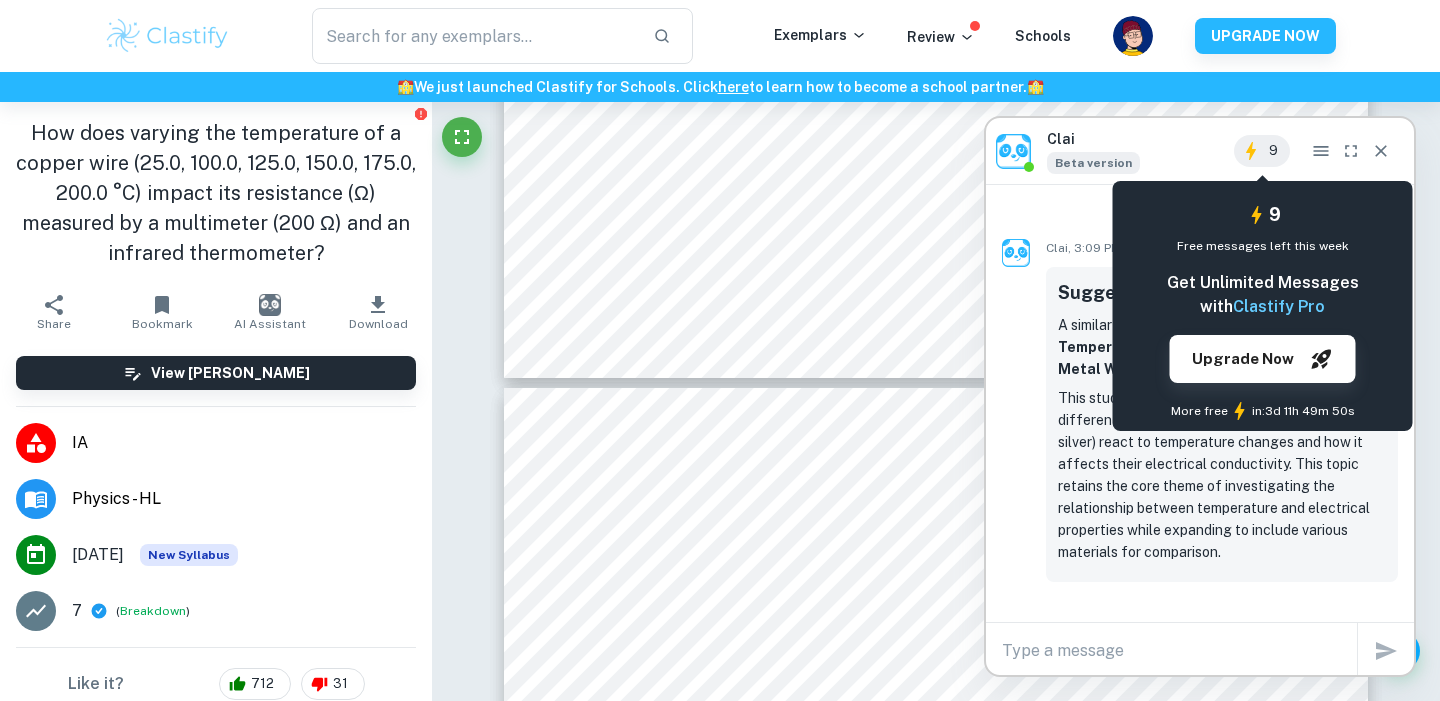 click on "9" at bounding box center [1273, 151] 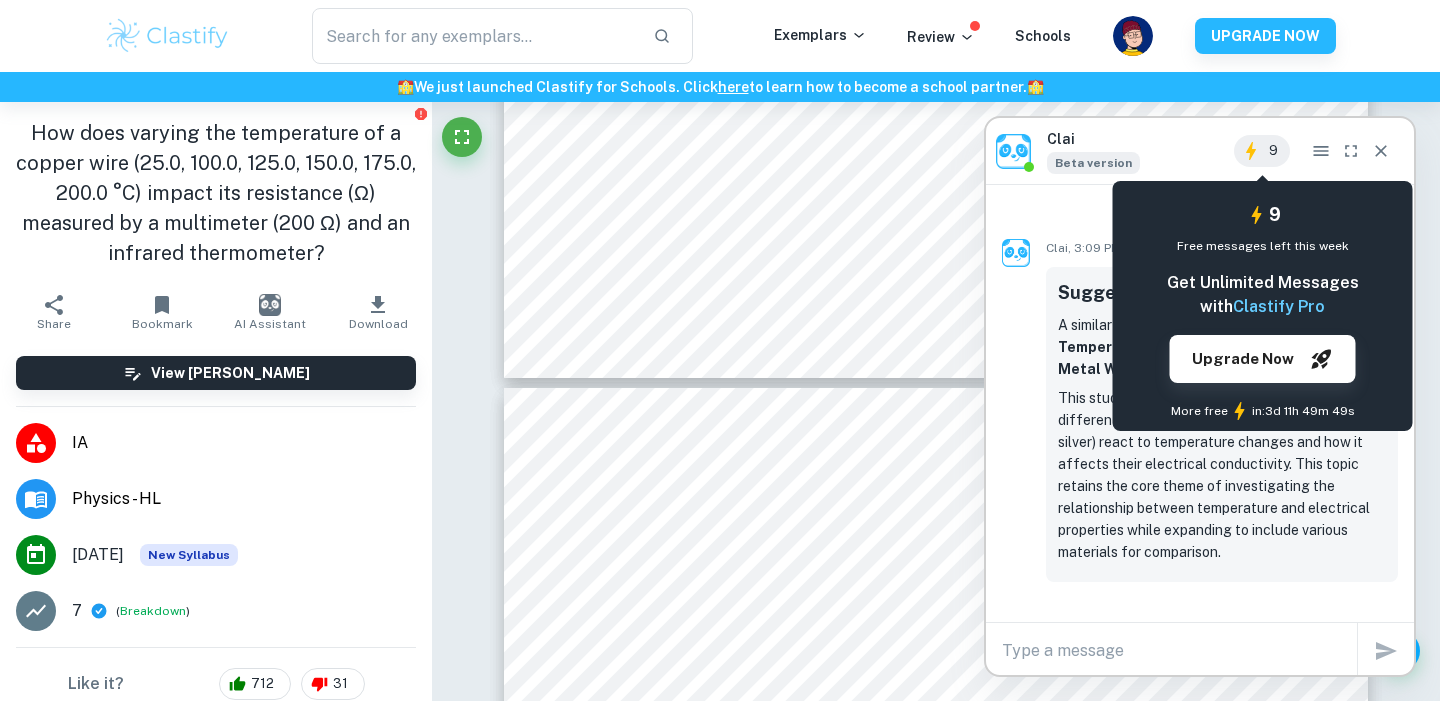 click on "9" at bounding box center [1273, 151] 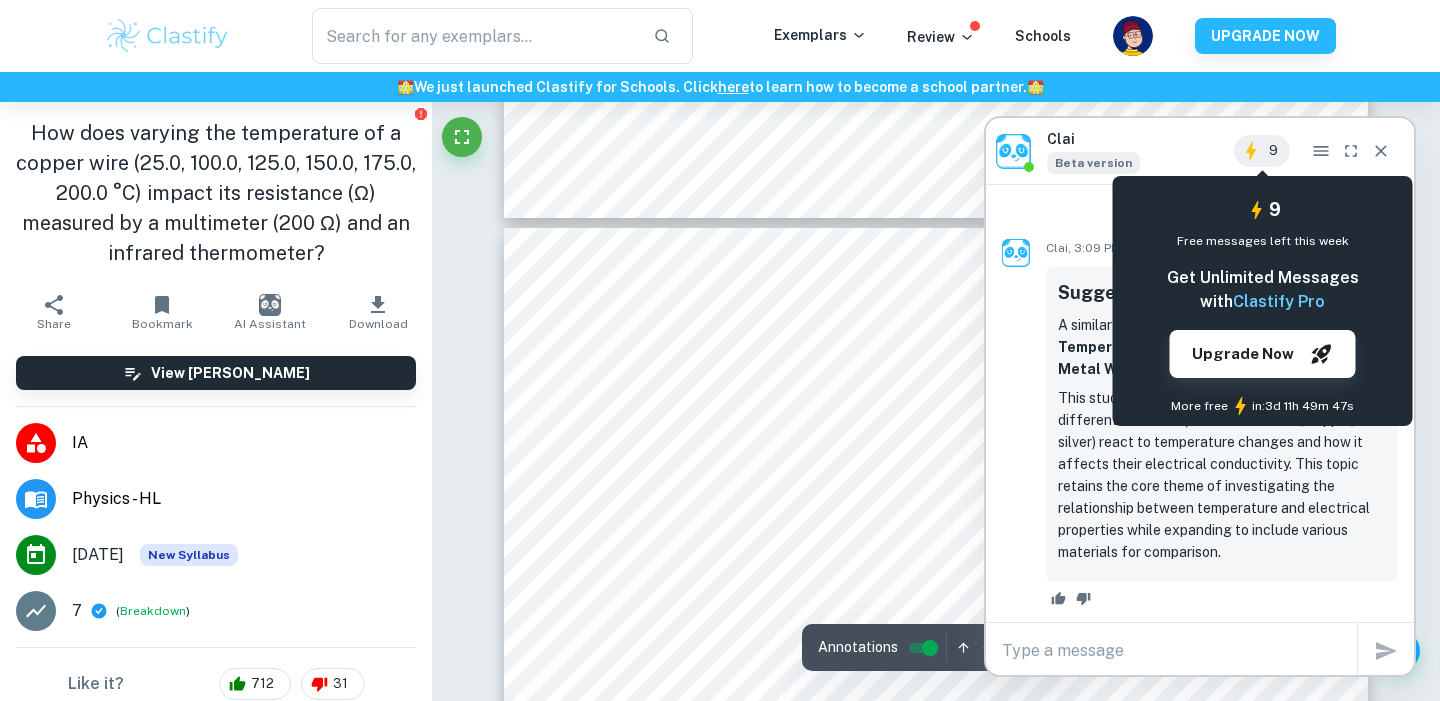 scroll, scrollTop: 5138, scrollLeft: 0, axis: vertical 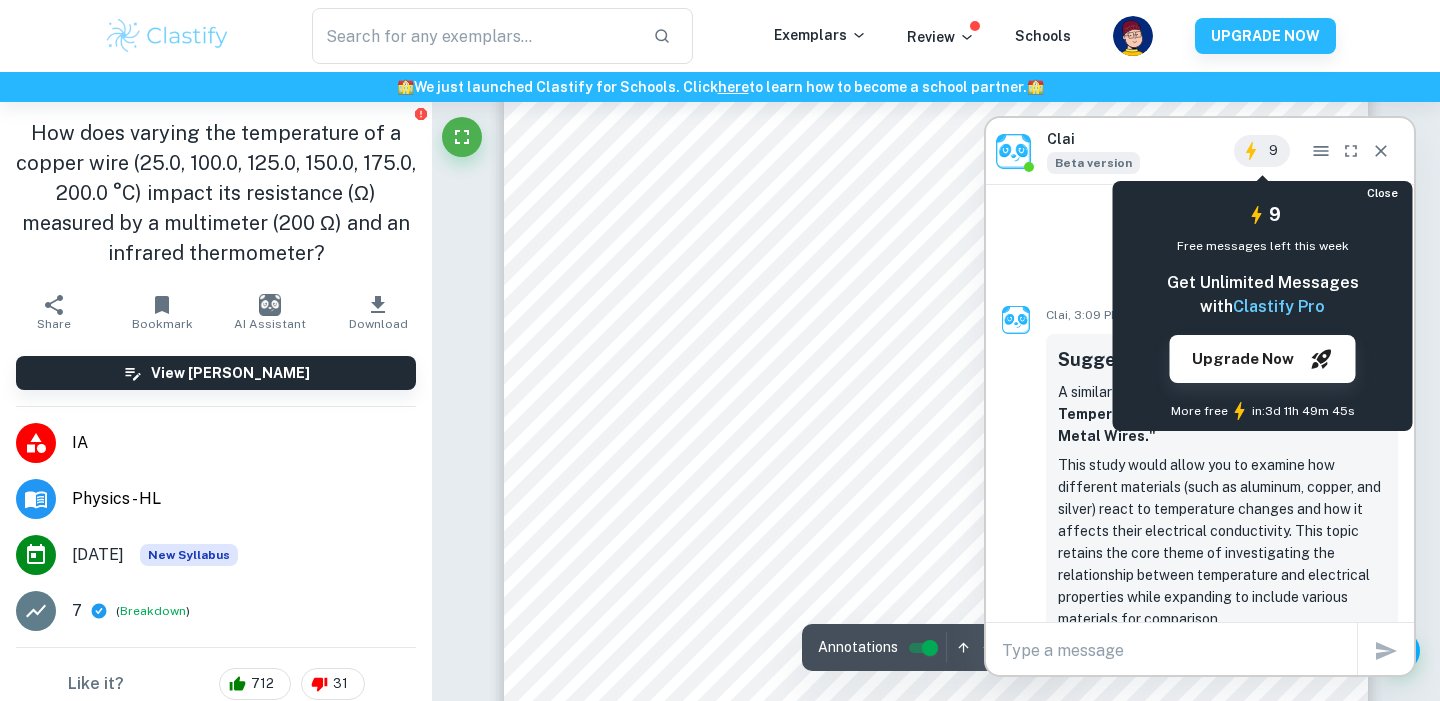 click 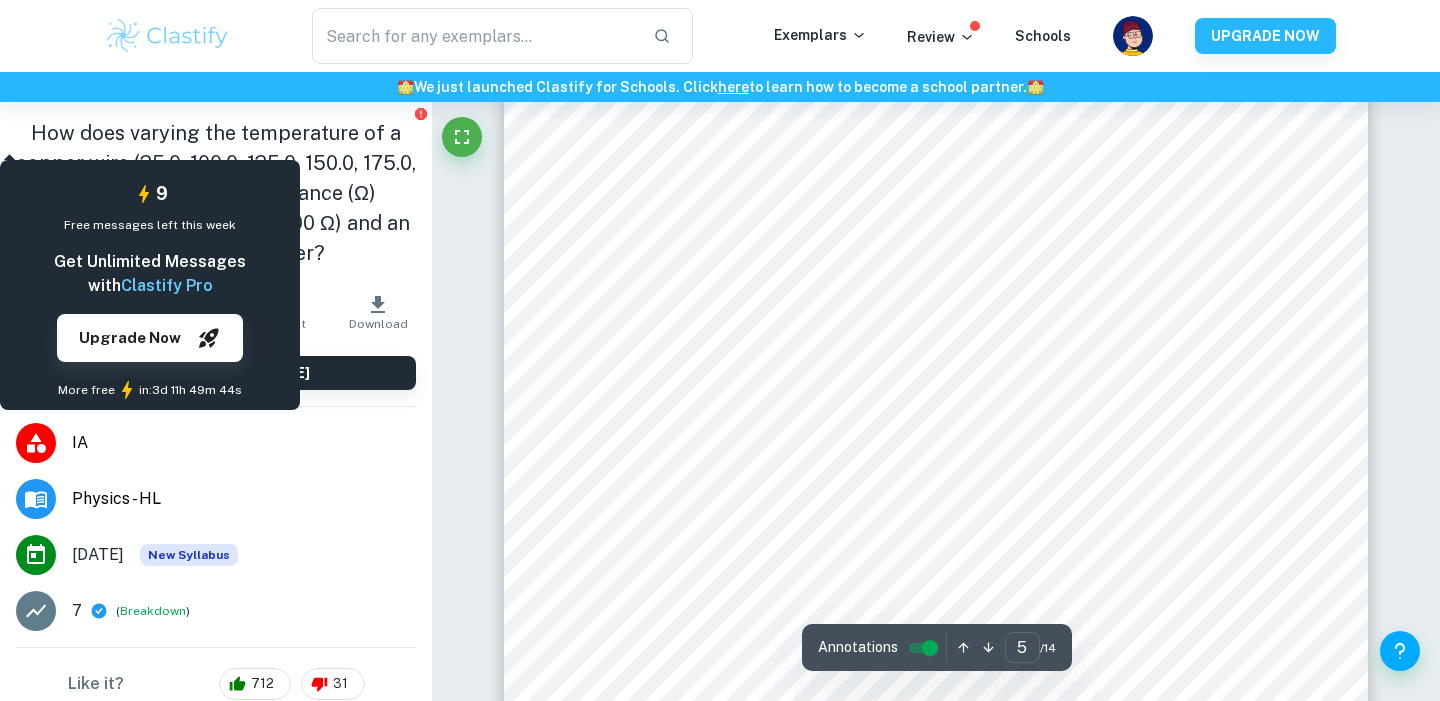 scroll, scrollTop: 5232, scrollLeft: 0, axis: vertical 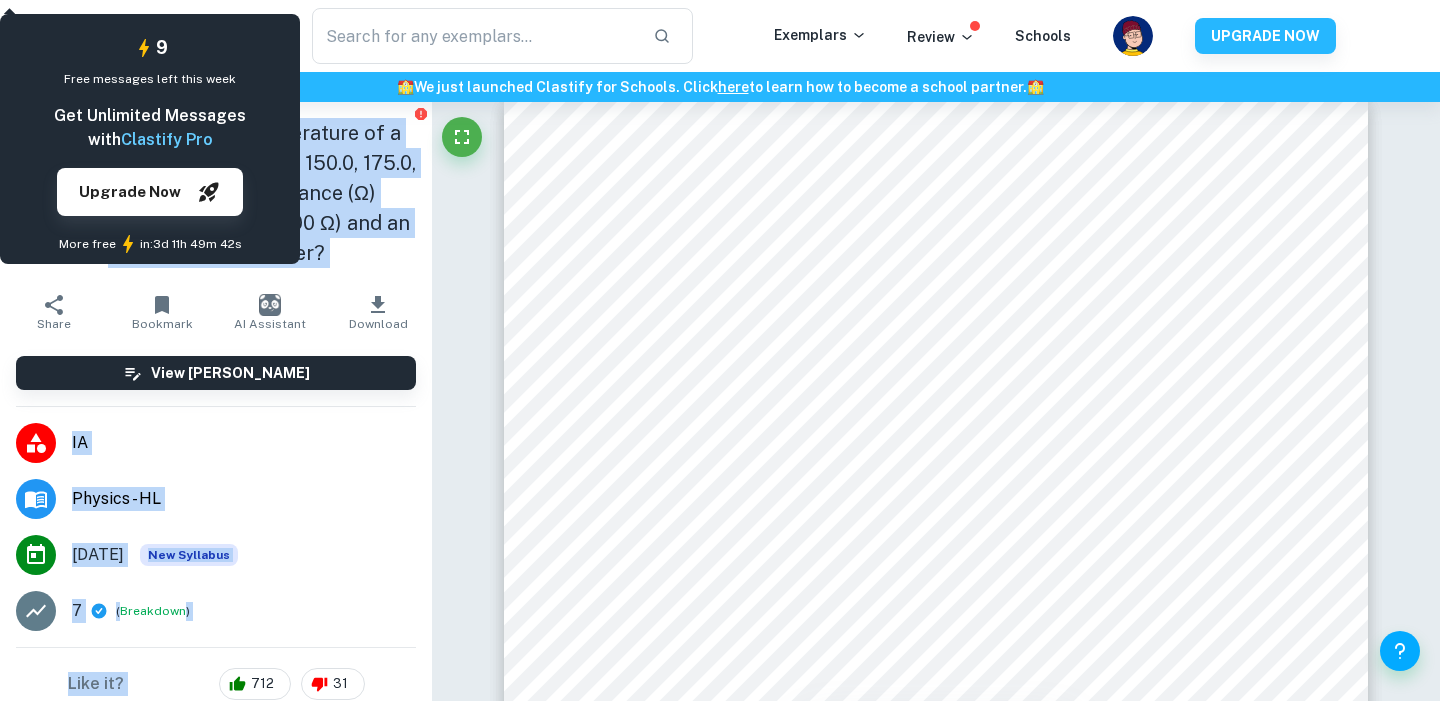 drag, startPoint x: 205, startPoint y: 24, endPoint x: 325, endPoint y: 117, distance: 151.81897 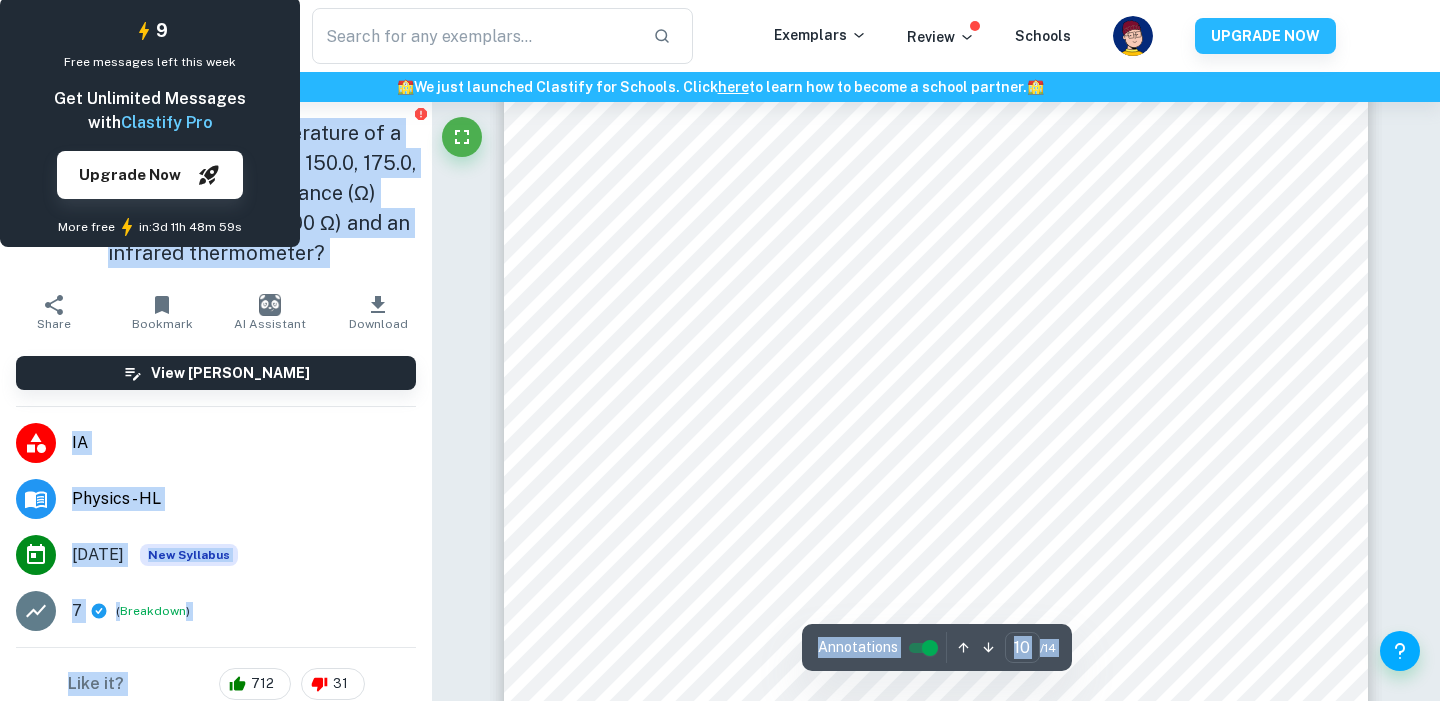 scroll, scrollTop: 11914, scrollLeft: 0, axis: vertical 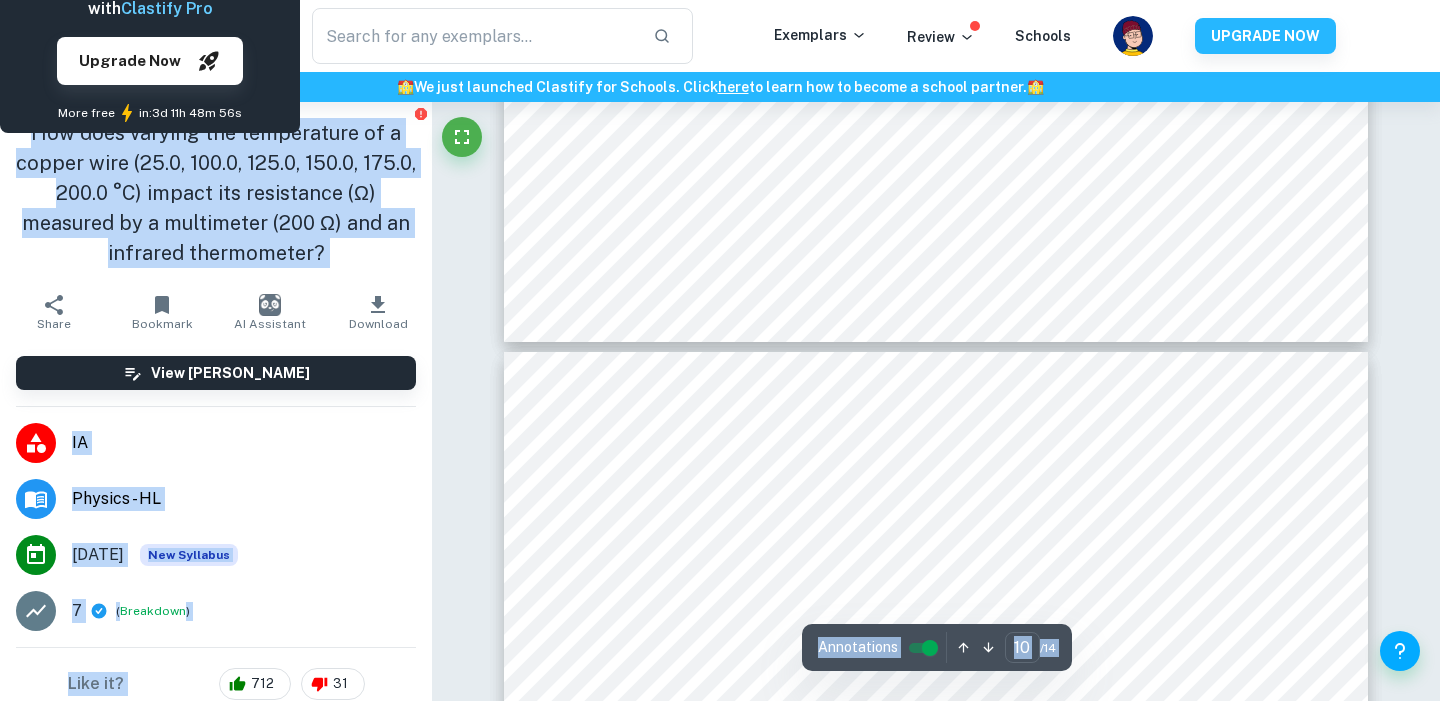 type on "11" 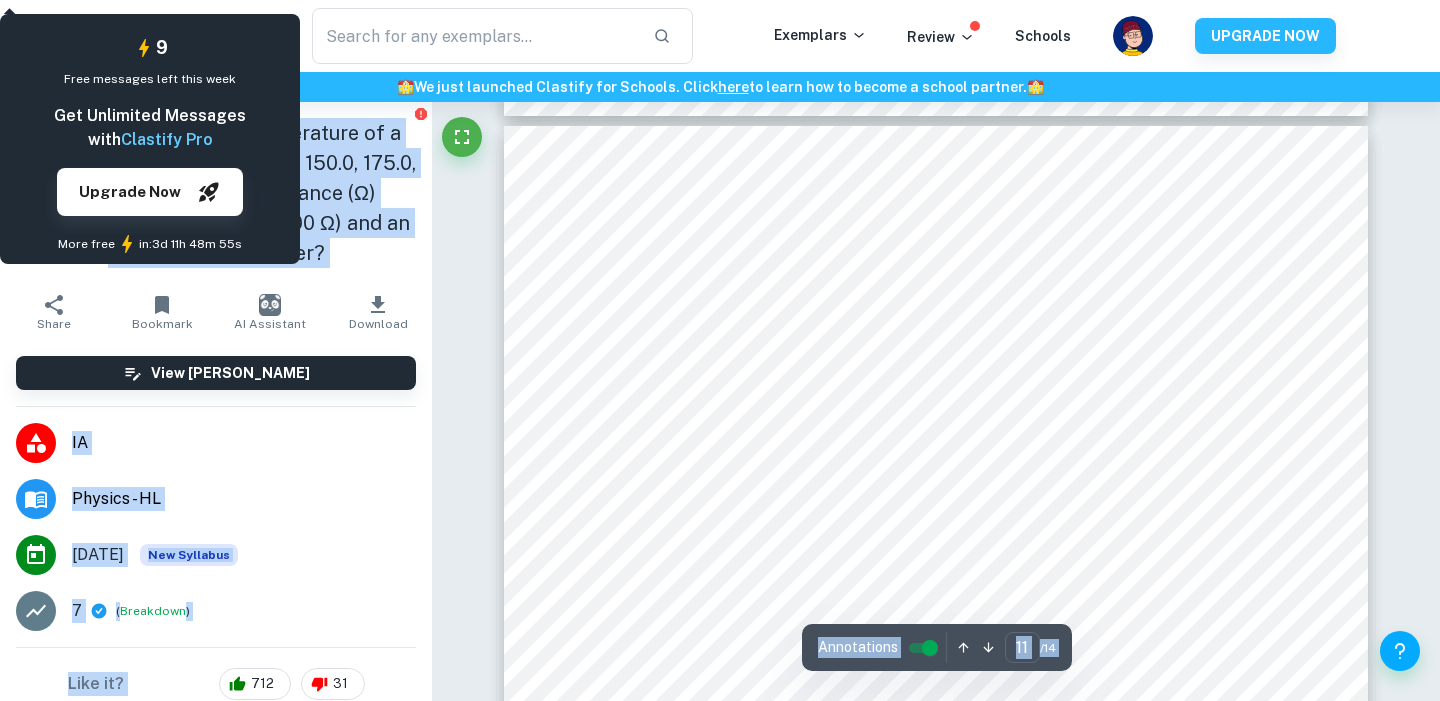 scroll, scrollTop: 12739, scrollLeft: 0, axis: vertical 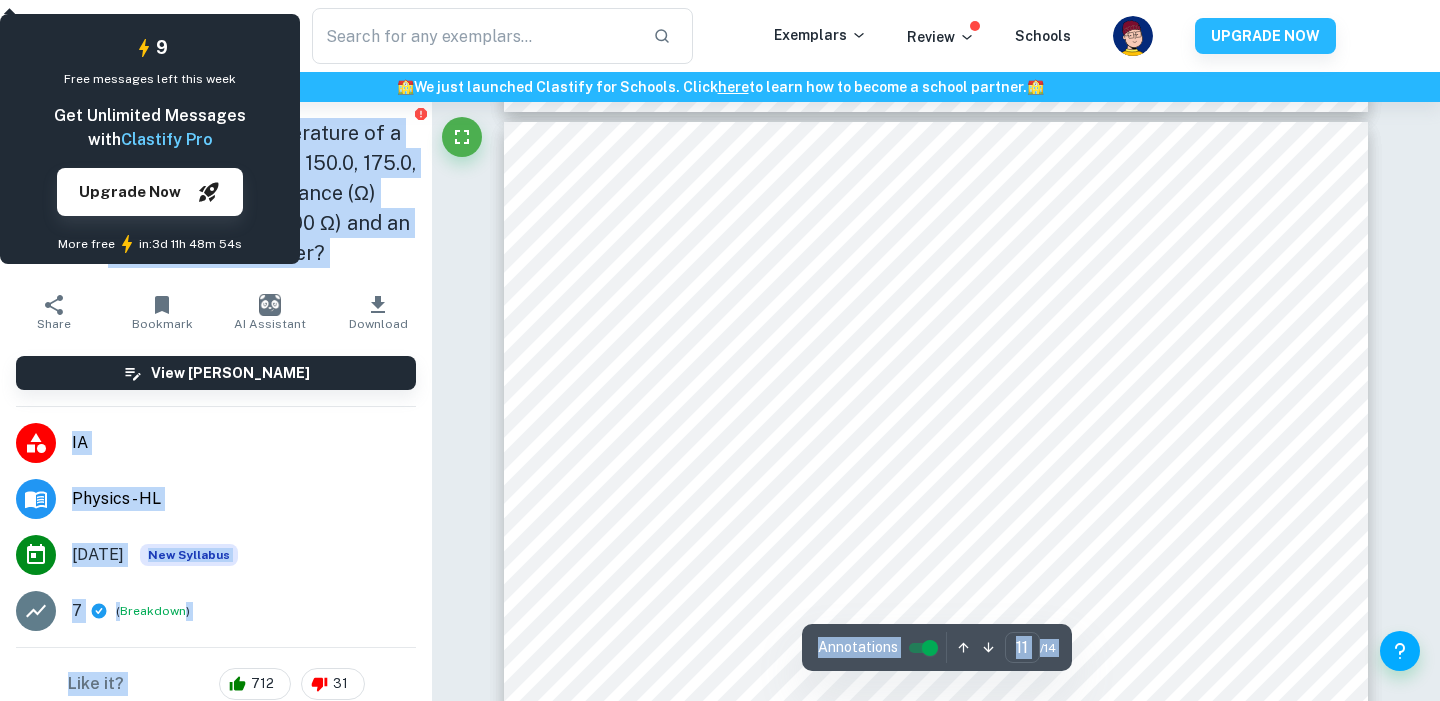 click on "Physics - HL" at bounding box center (216, 499) 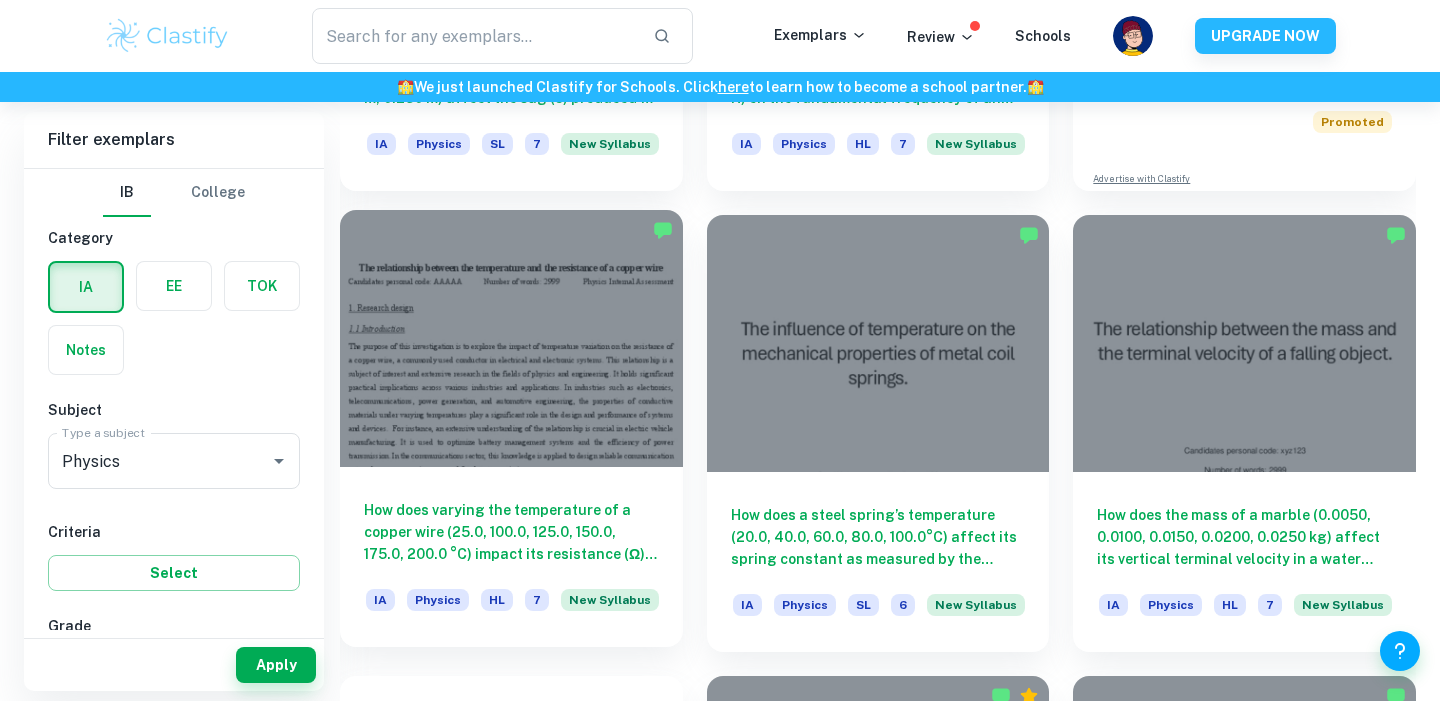 scroll, scrollTop: 1022, scrollLeft: 0, axis: vertical 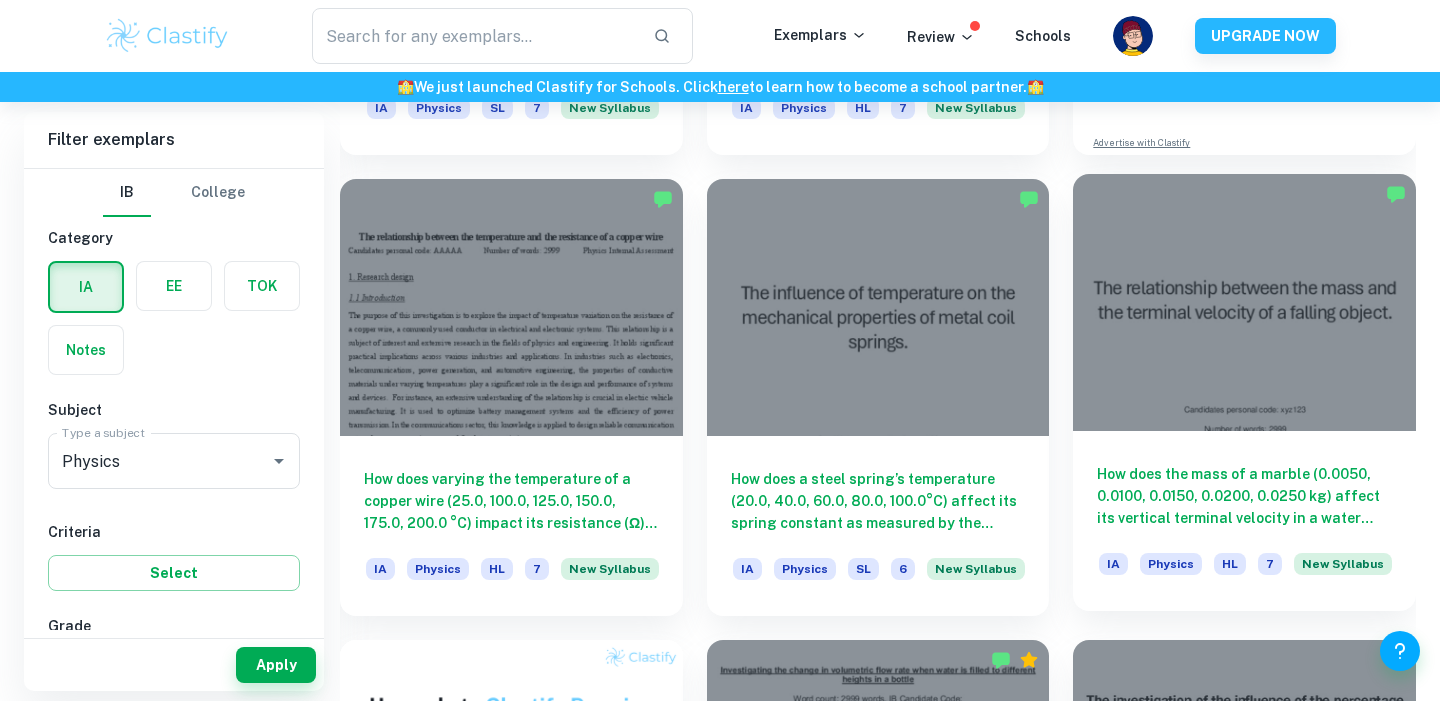 click at bounding box center (1244, 302) 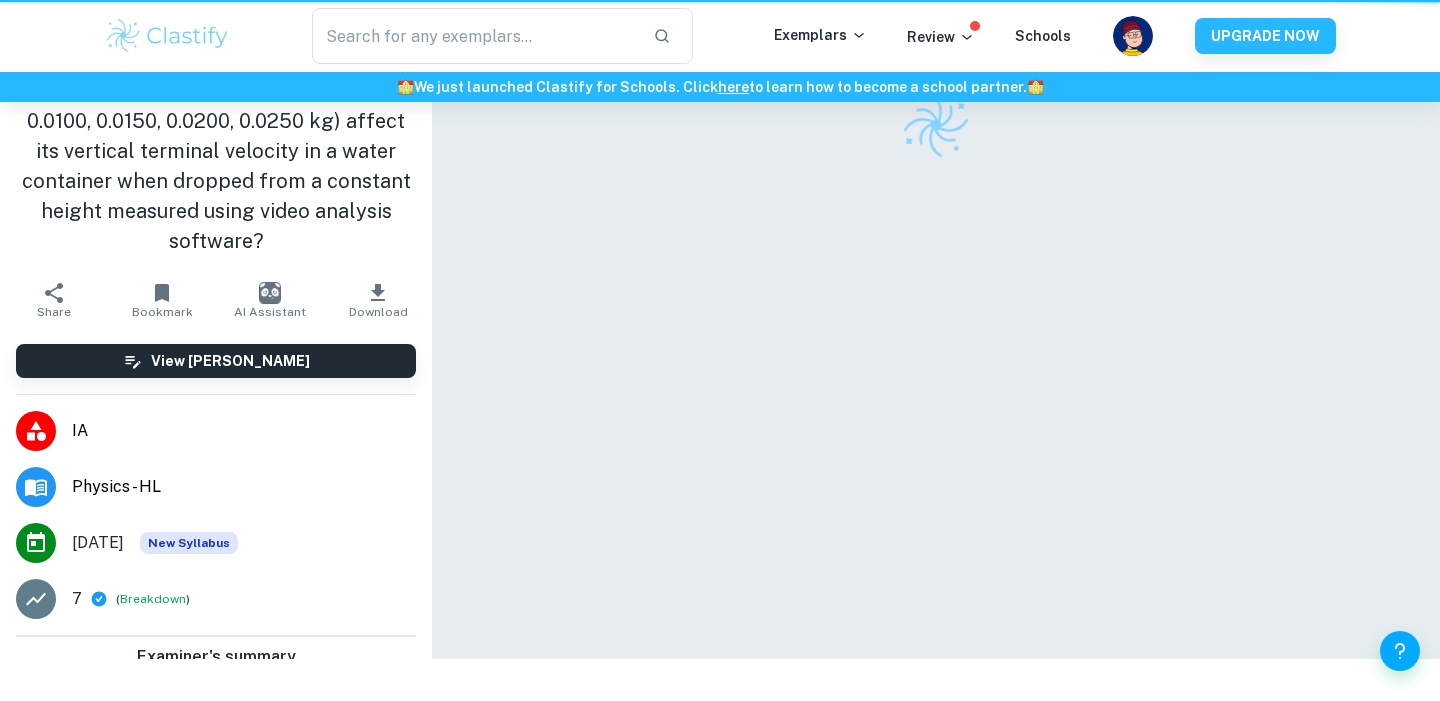 scroll, scrollTop: 0, scrollLeft: 0, axis: both 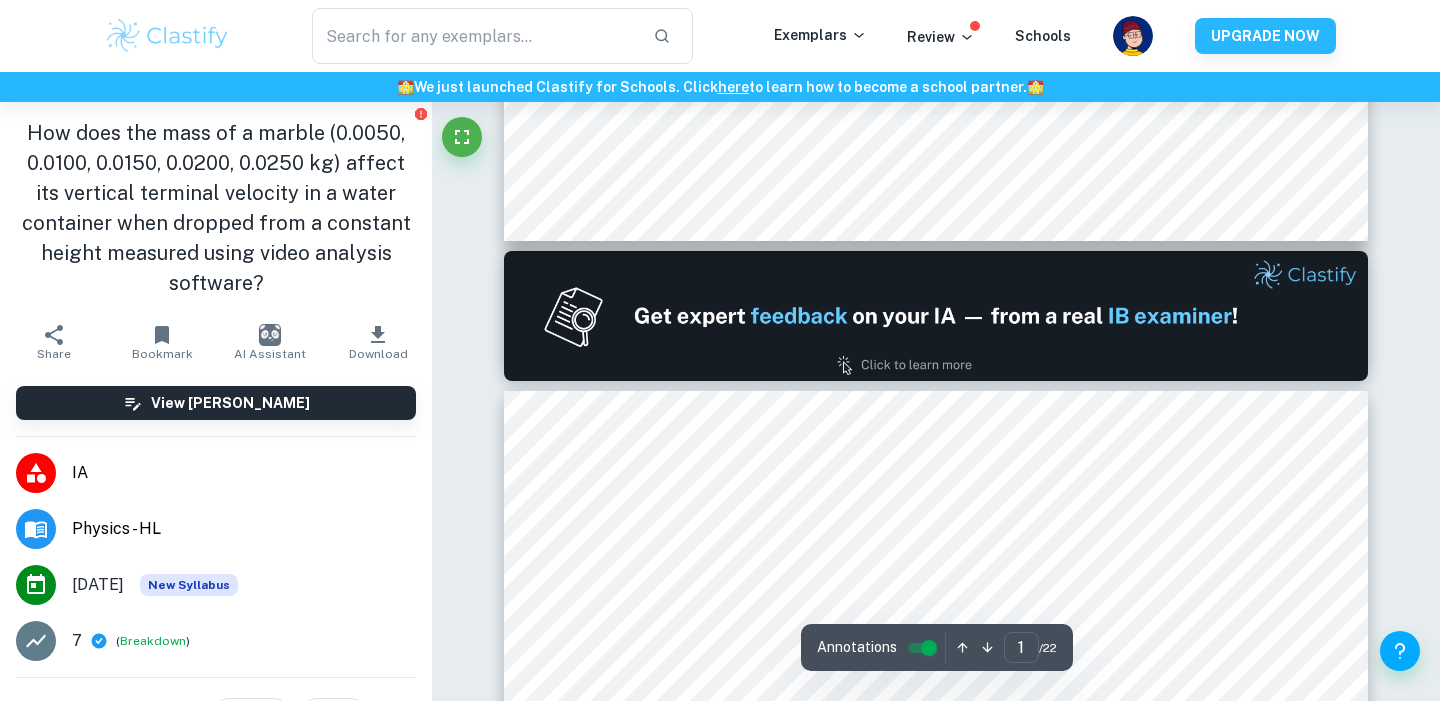 type on "2" 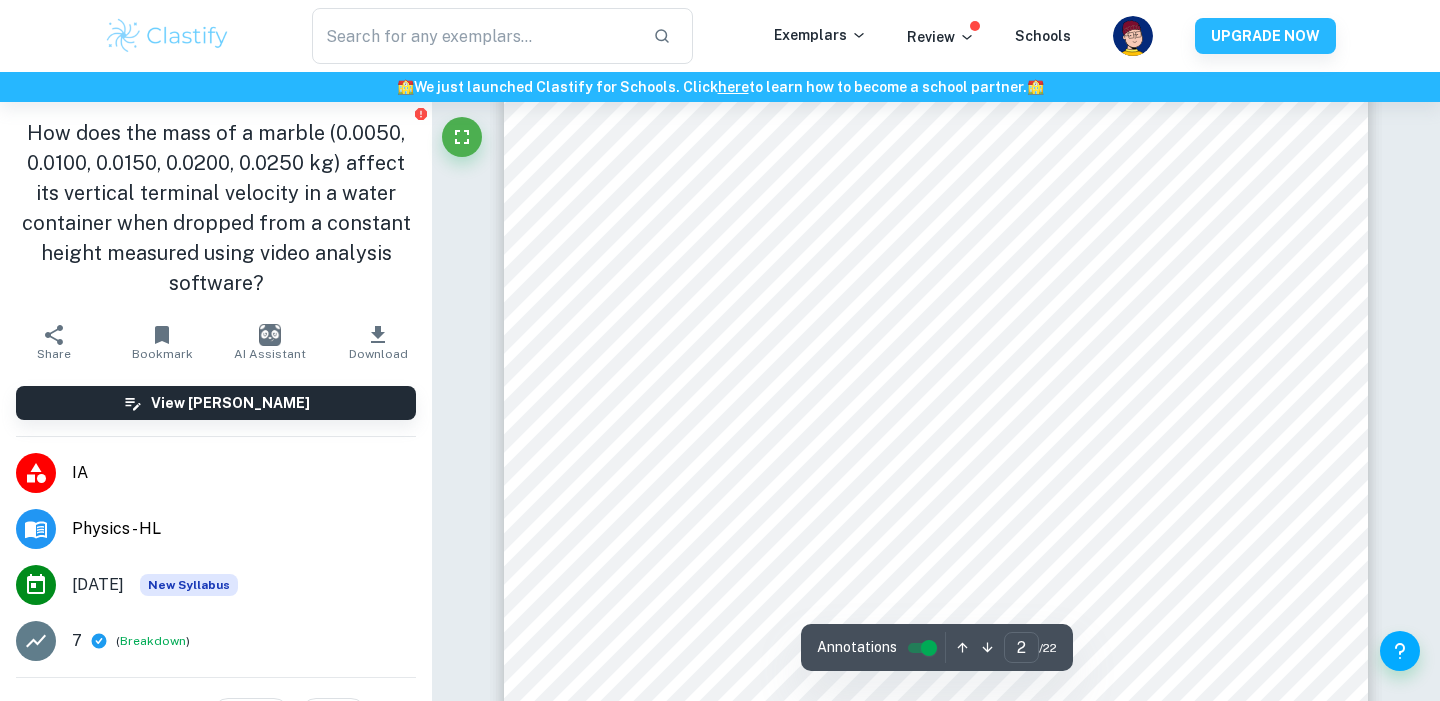 scroll, scrollTop: 1555, scrollLeft: 0, axis: vertical 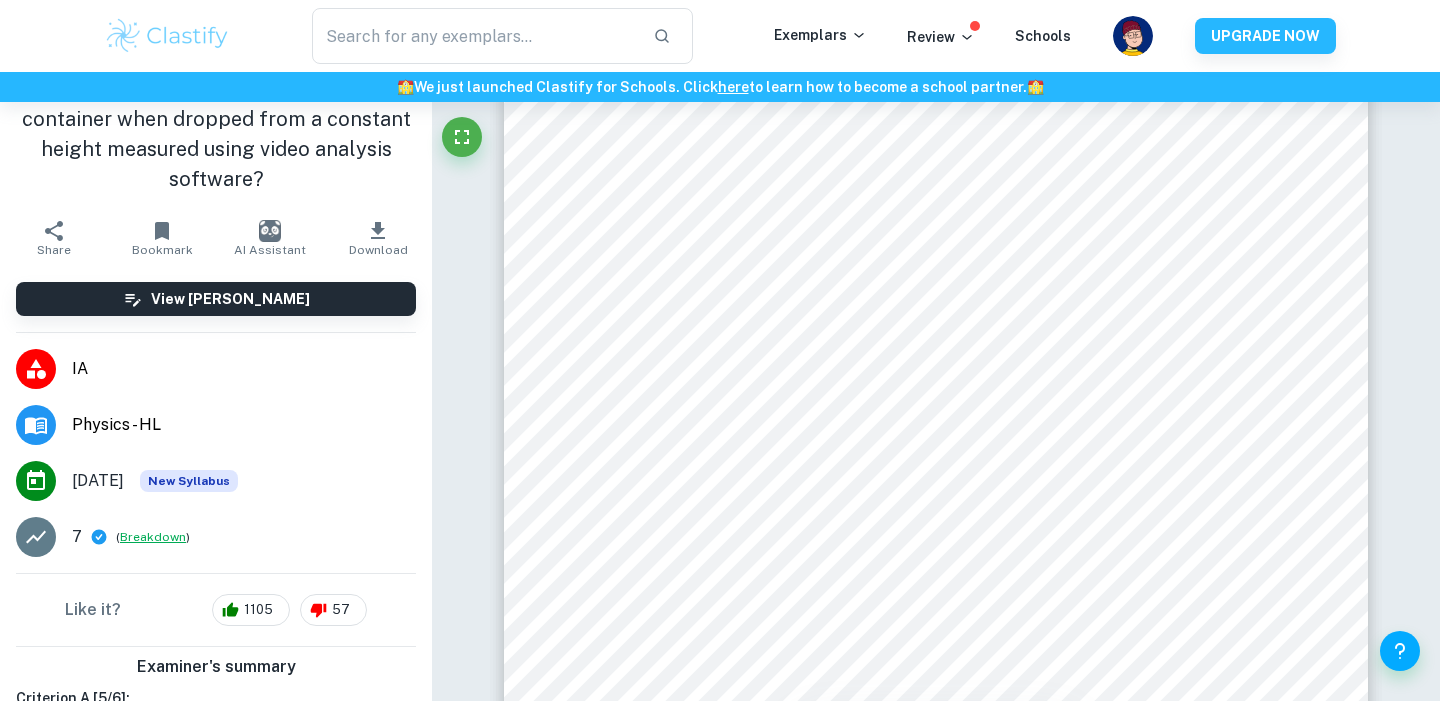 click on "Breakdown" at bounding box center (153, 537) 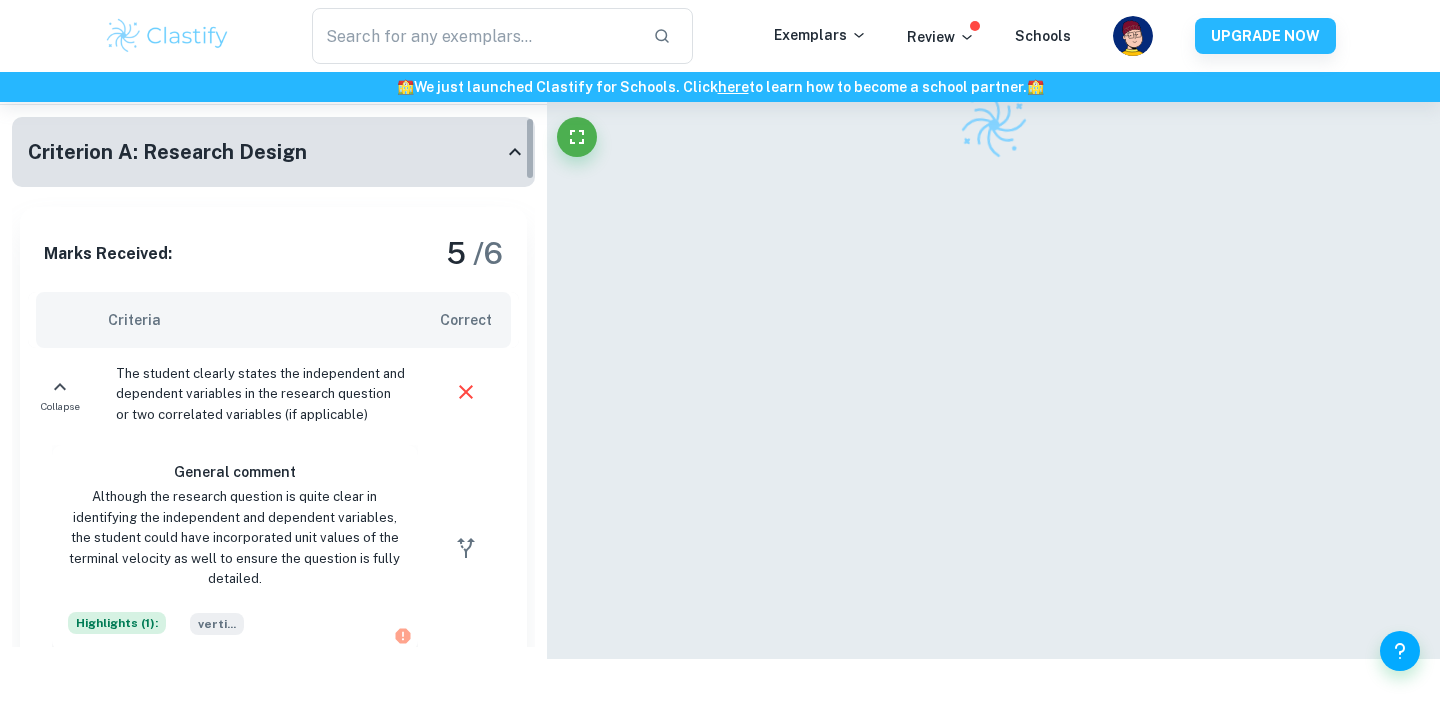scroll, scrollTop: 102, scrollLeft: 0, axis: vertical 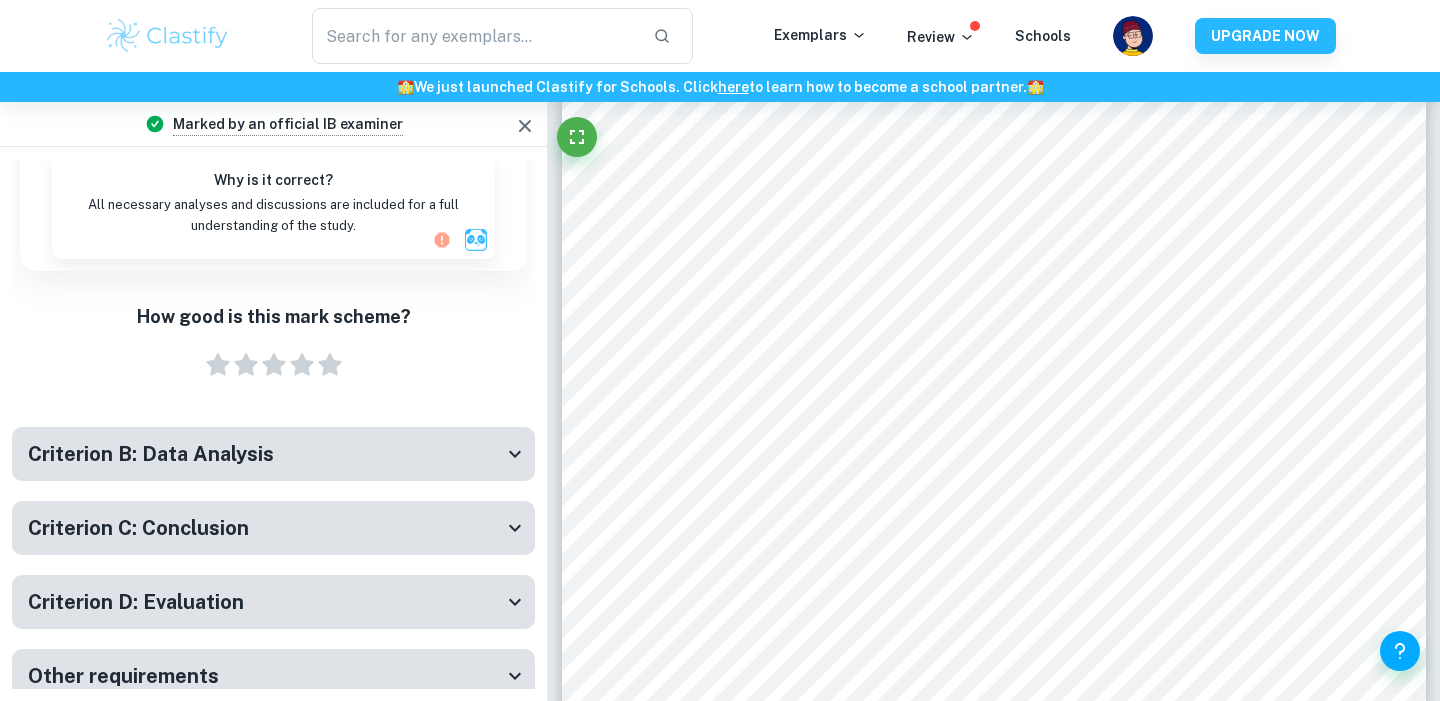 click 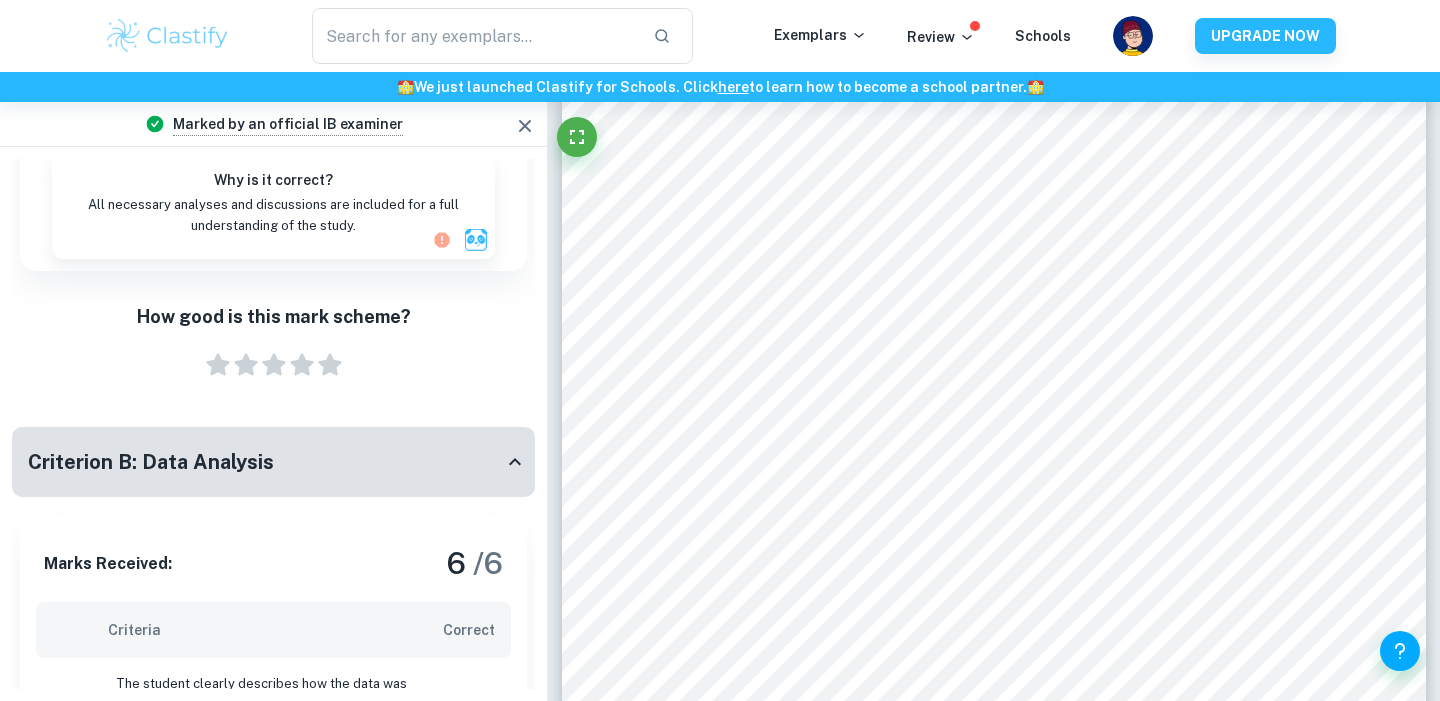 click 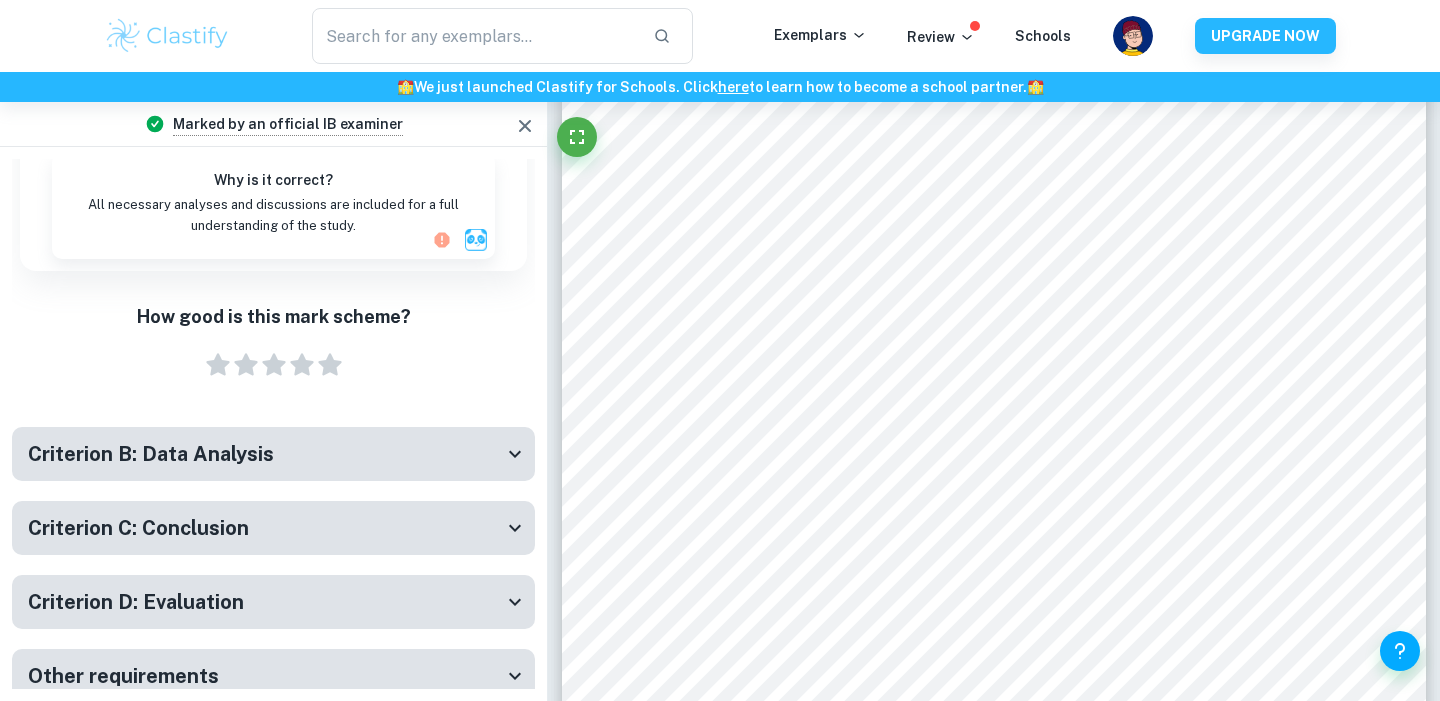 click on "Criterion C: Conclusion" at bounding box center (273, 528) 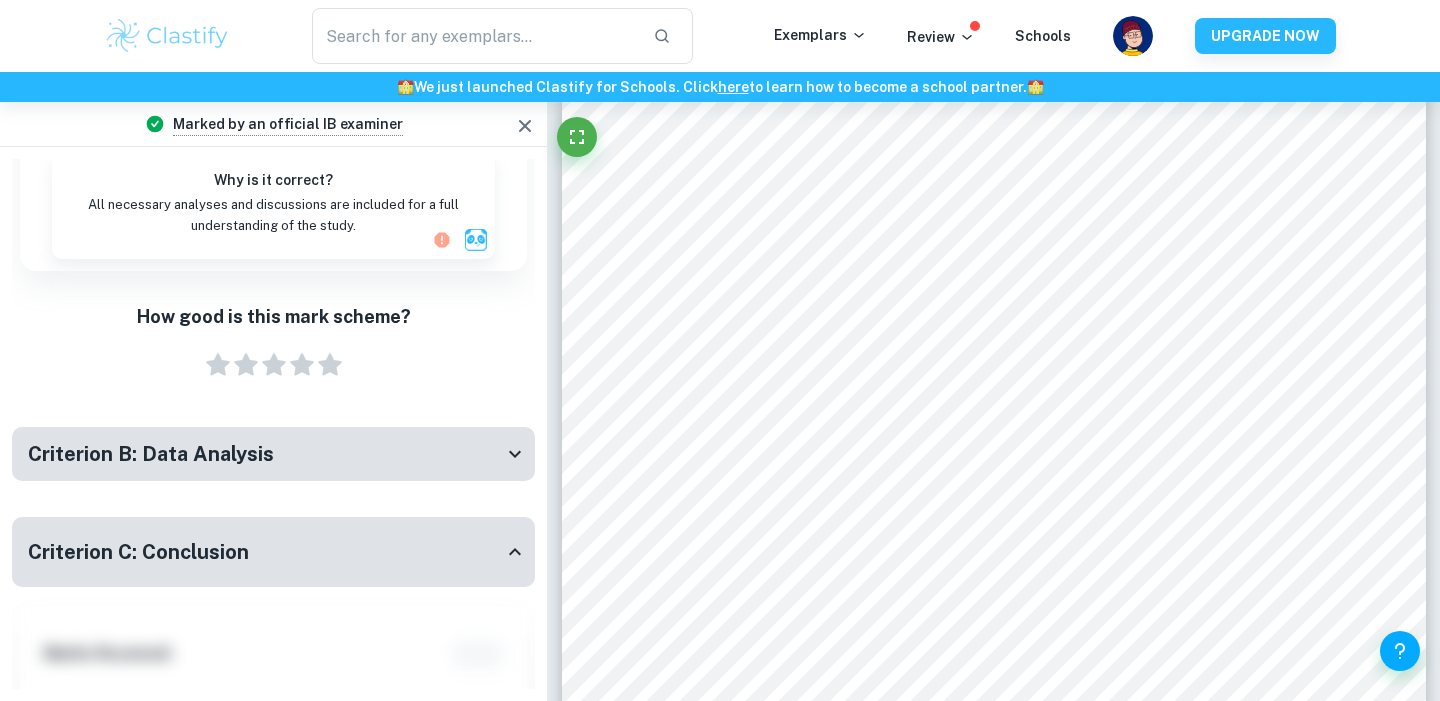click on "Criterion C: Conclusion" at bounding box center [273, 552] 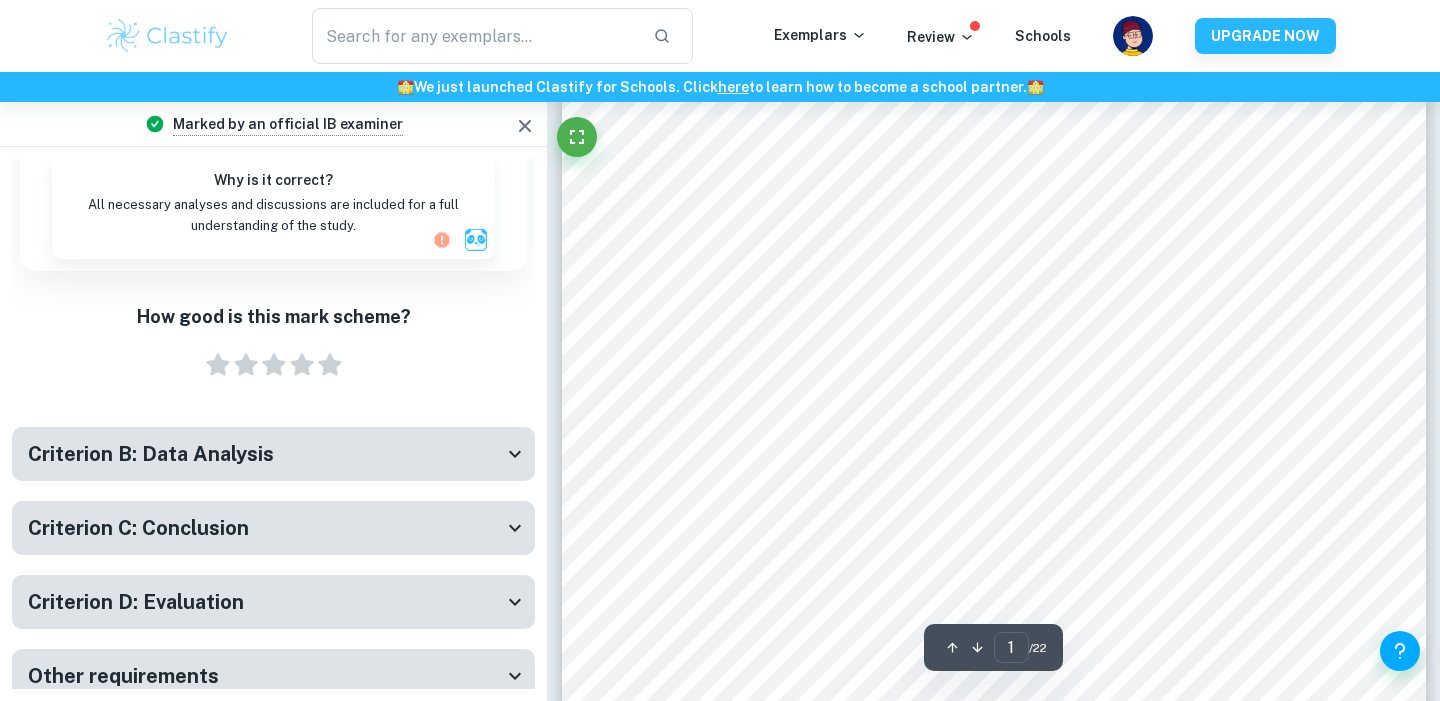 scroll, scrollTop: 0, scrollLeft: 0, axis: both 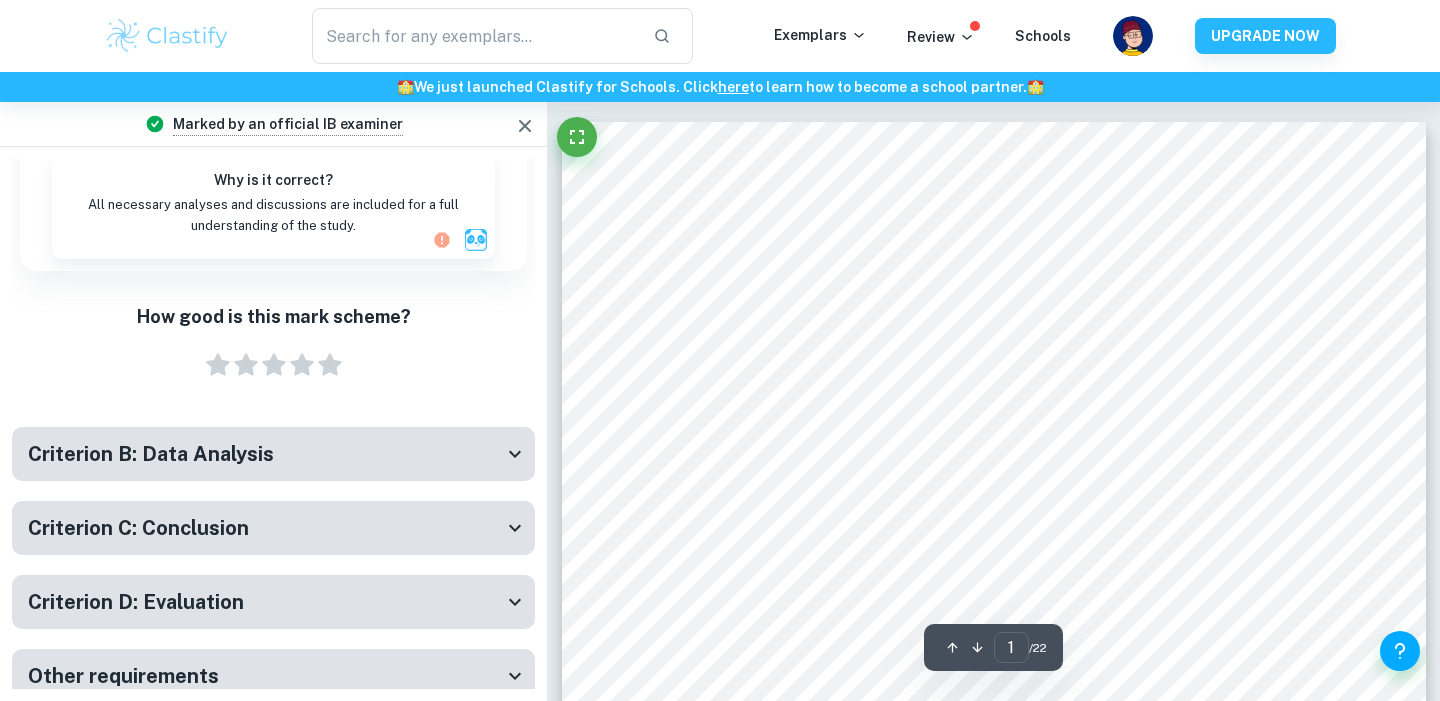 click 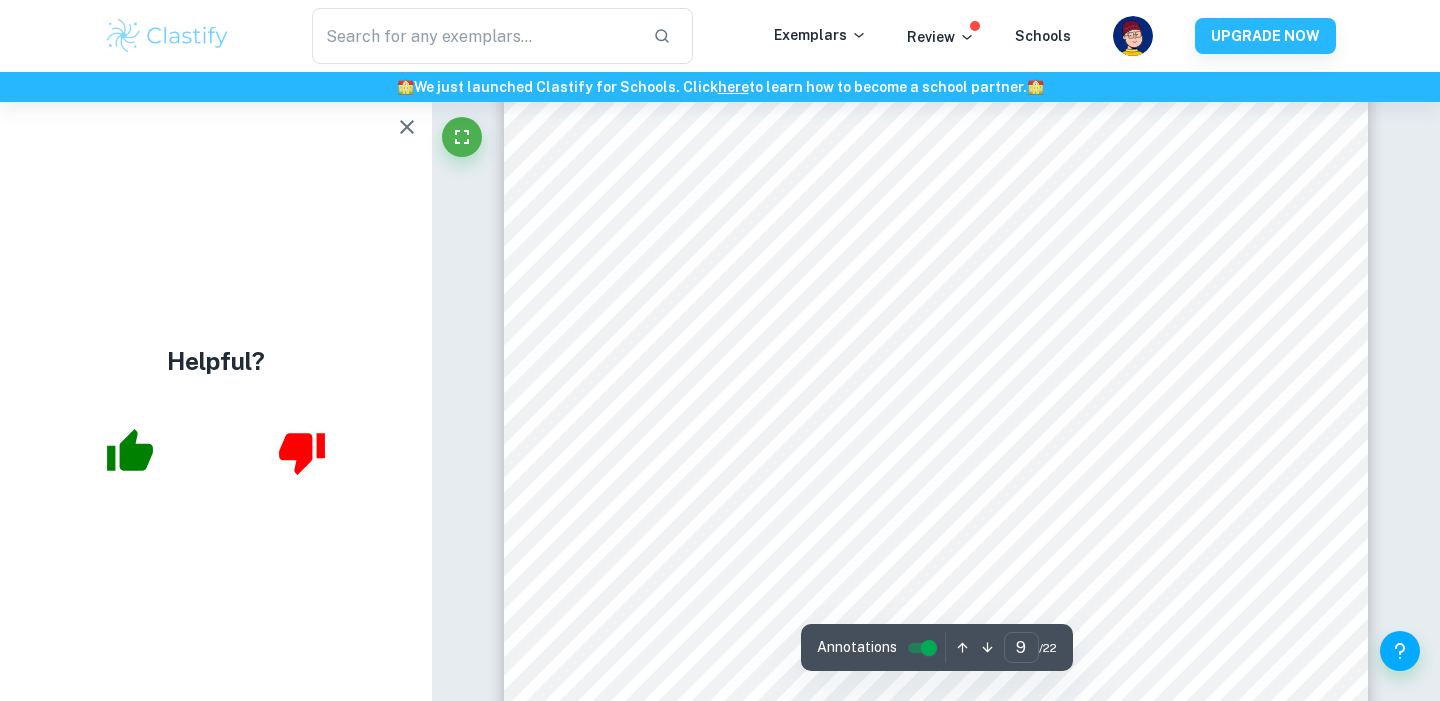 scroll, scrollTop: 10325, scrollLeft: 0, axis: vertical 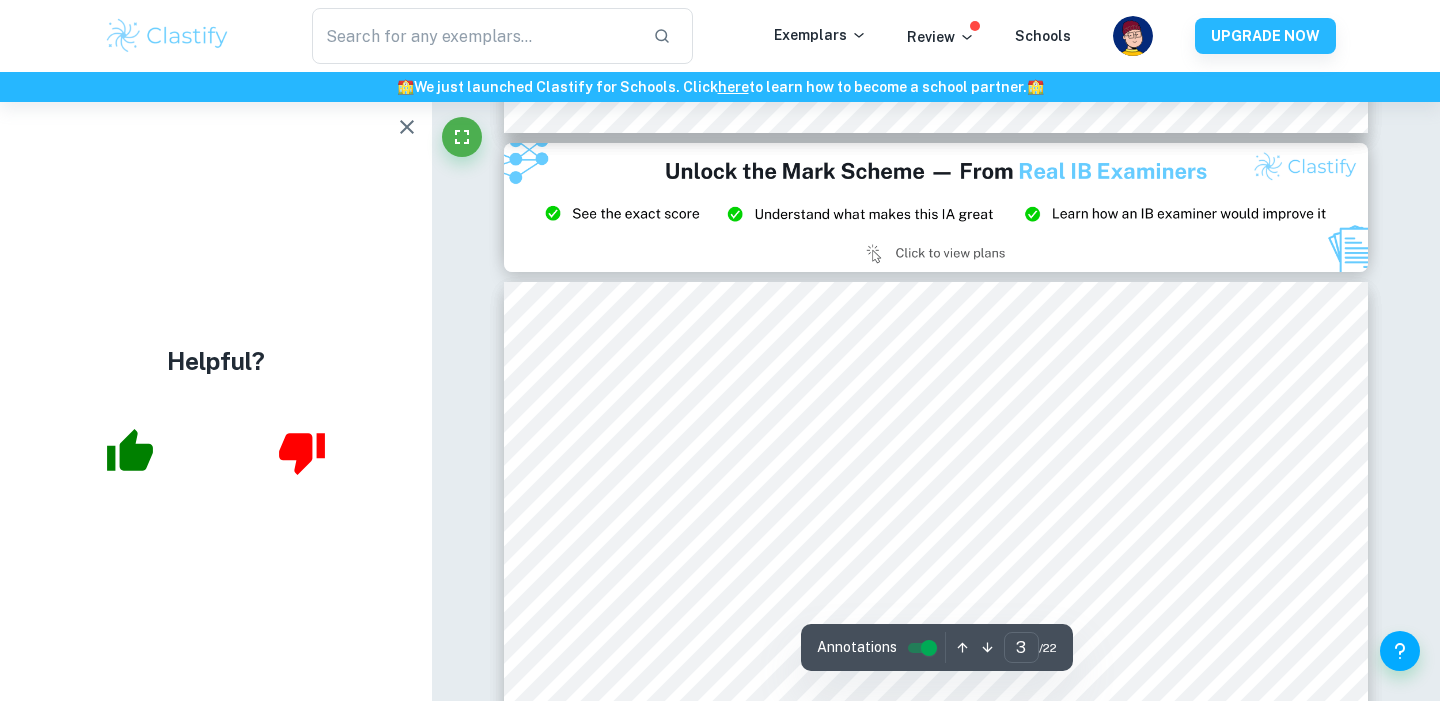 type on "2" 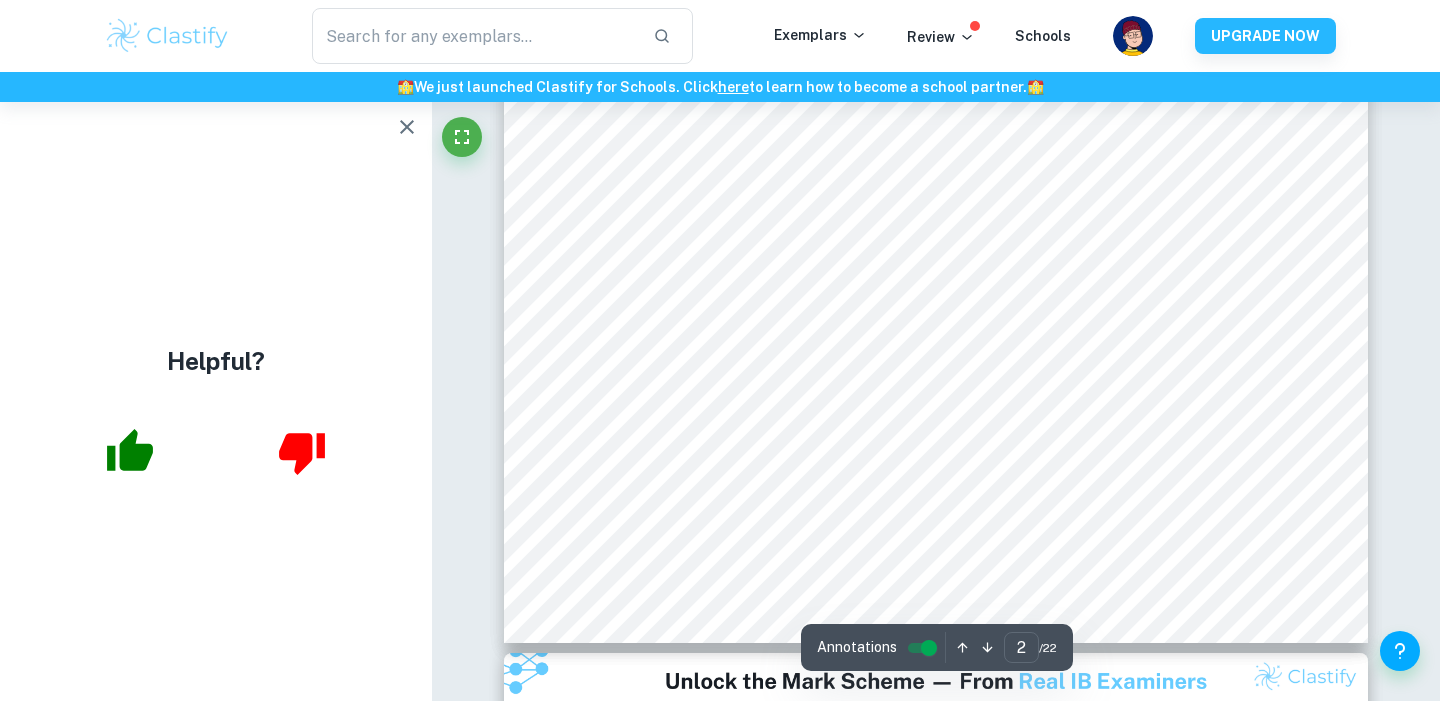 scroll, scrollTop: 2084, scrollLeft: 0, axis: vertical 